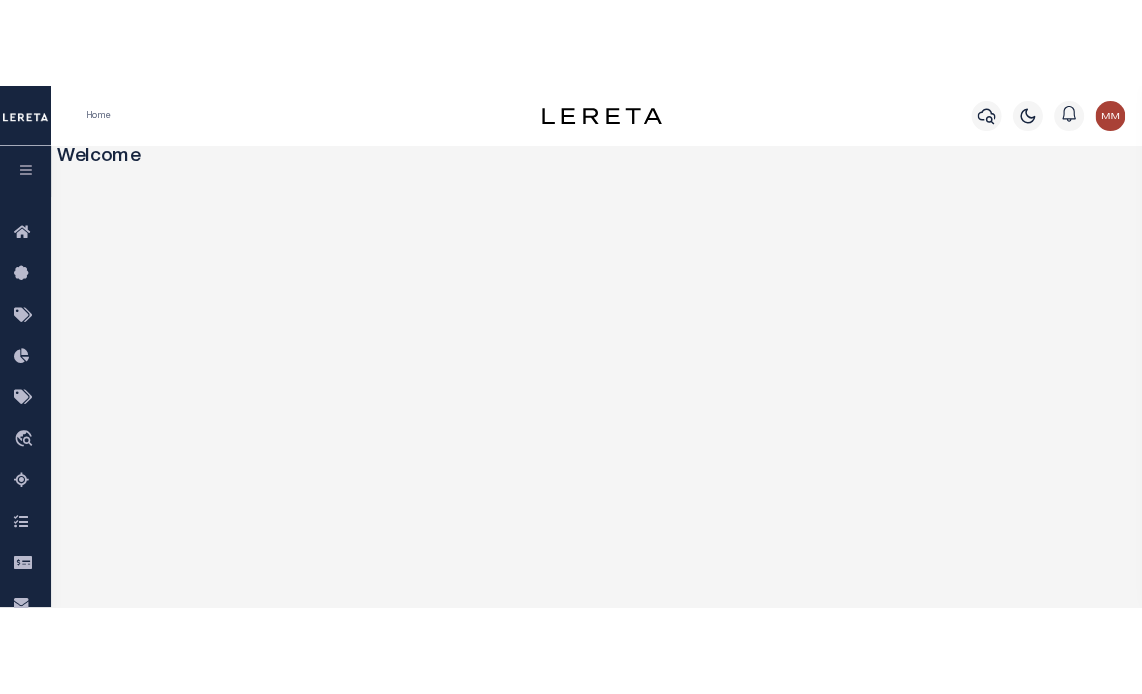 scroll, scrollTop: 0, scrollLeft: 0, axis: both 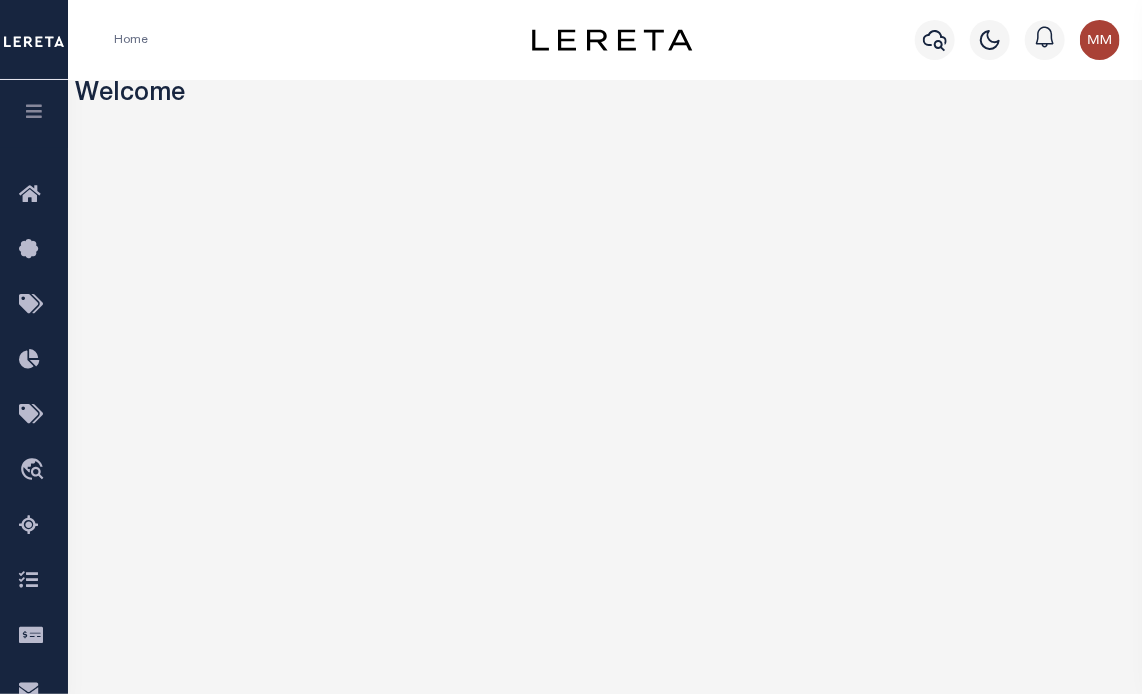 click at bounding box center [34, 111] 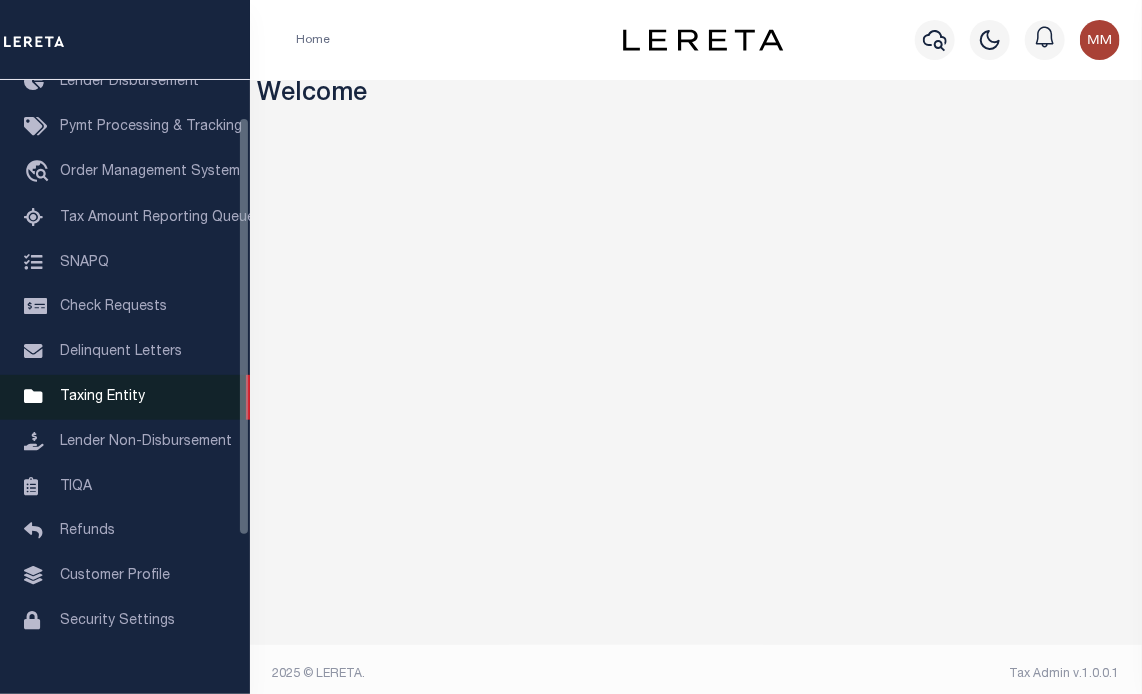 scroll, scrollTop: 284, scrollLeft: 0, axis: vertical 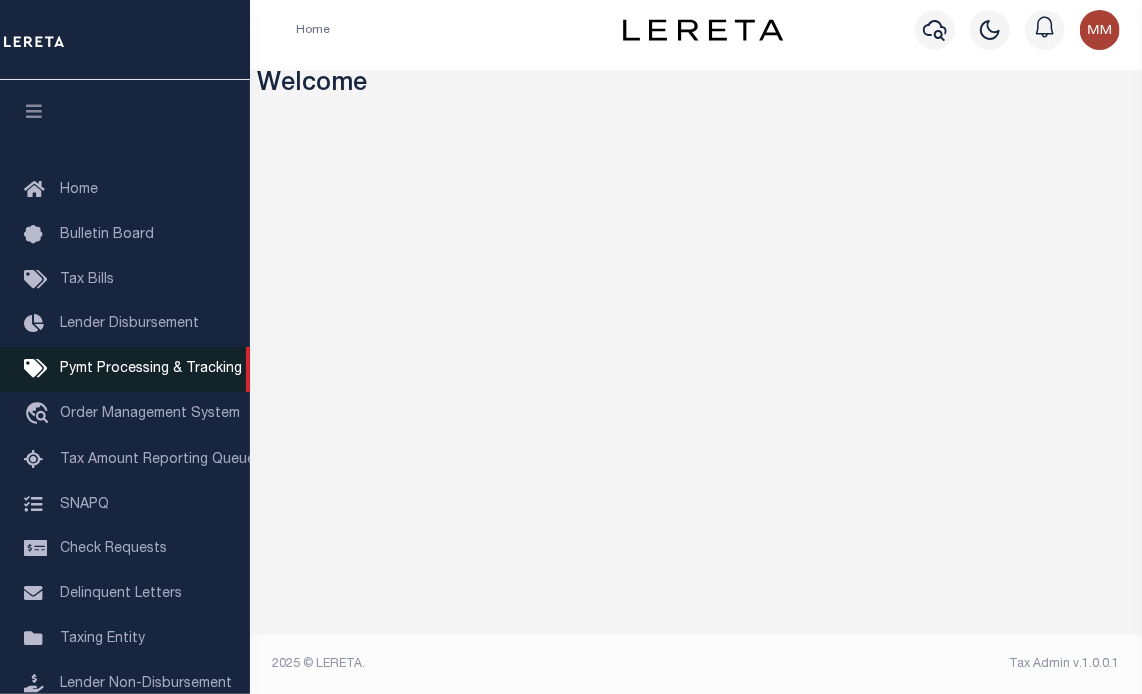 click on "Pymt Processing & Tracking" at bounding box center (151, 369) 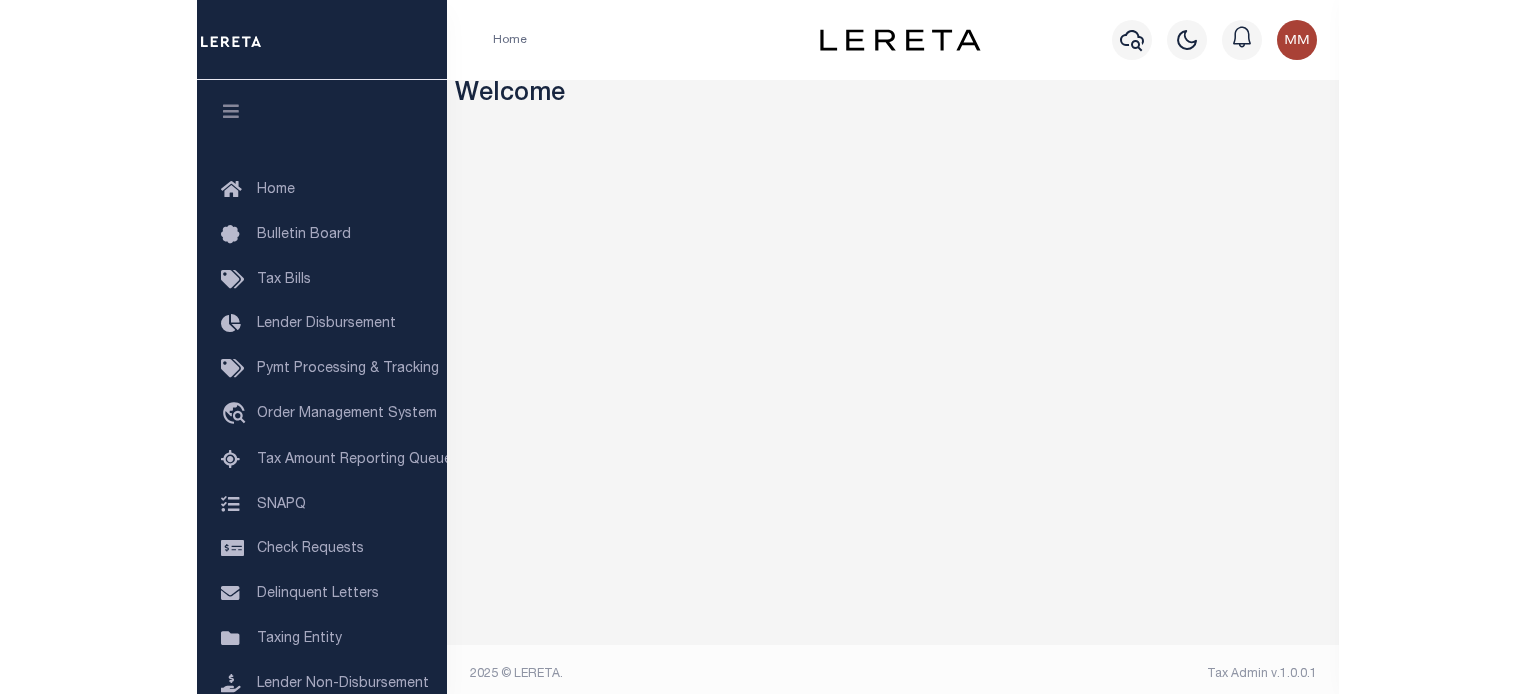 scroll, scrollTop: 0, scrollLeft: 0, axis: both 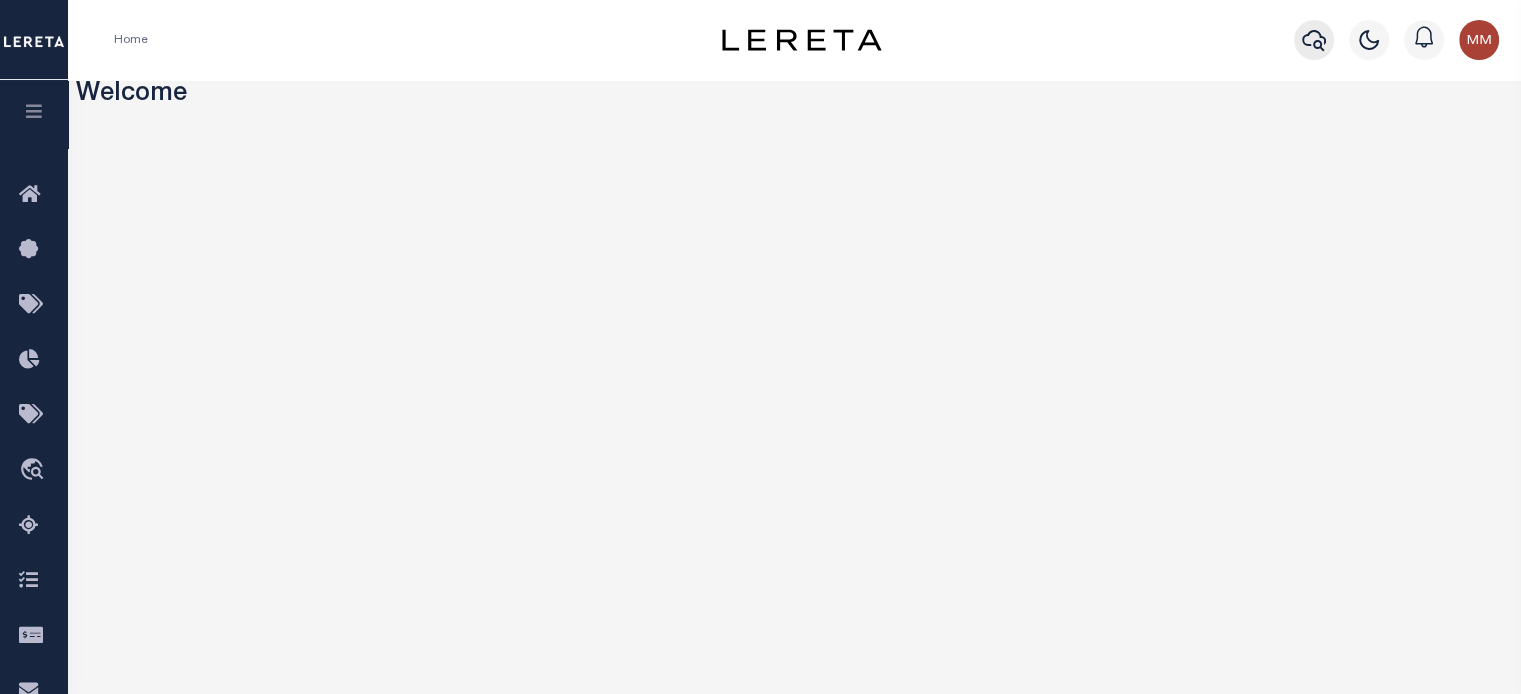 click 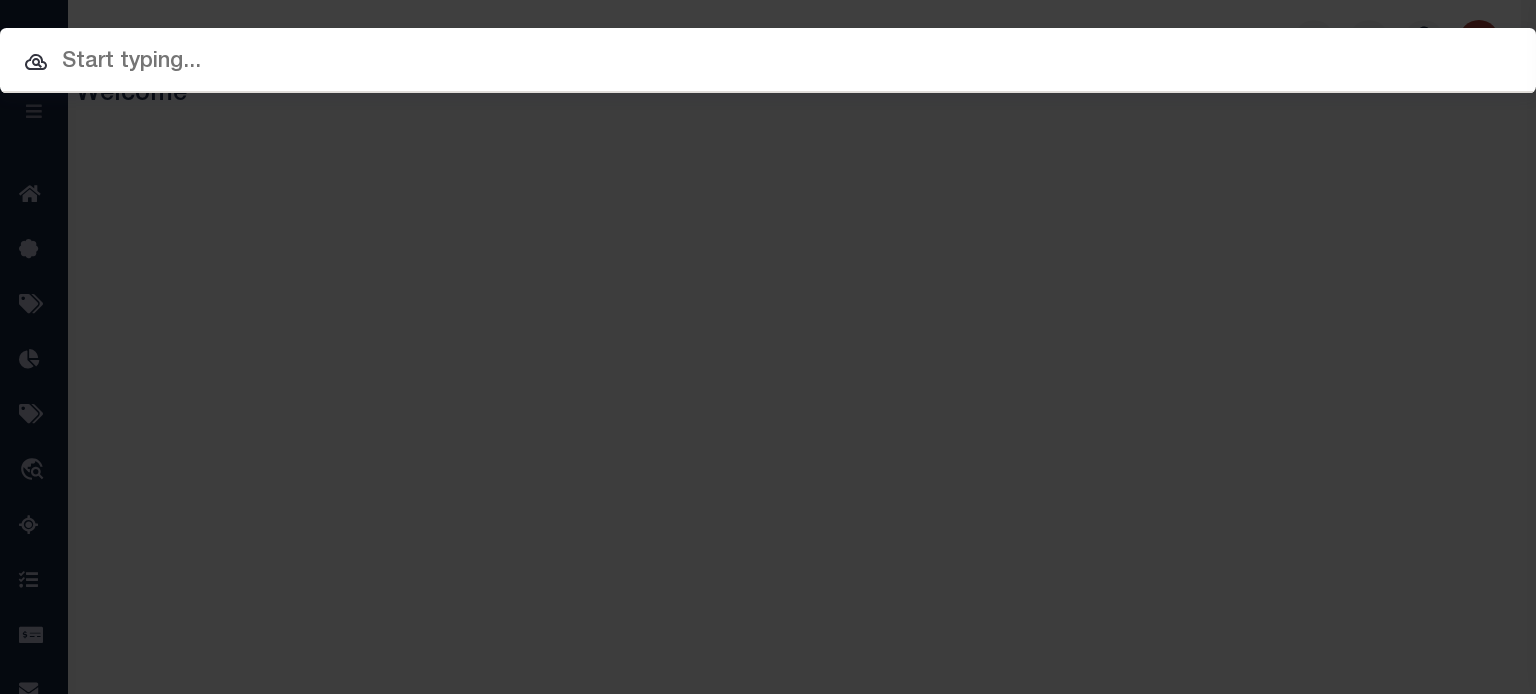 click at bounding box center [768, 62] 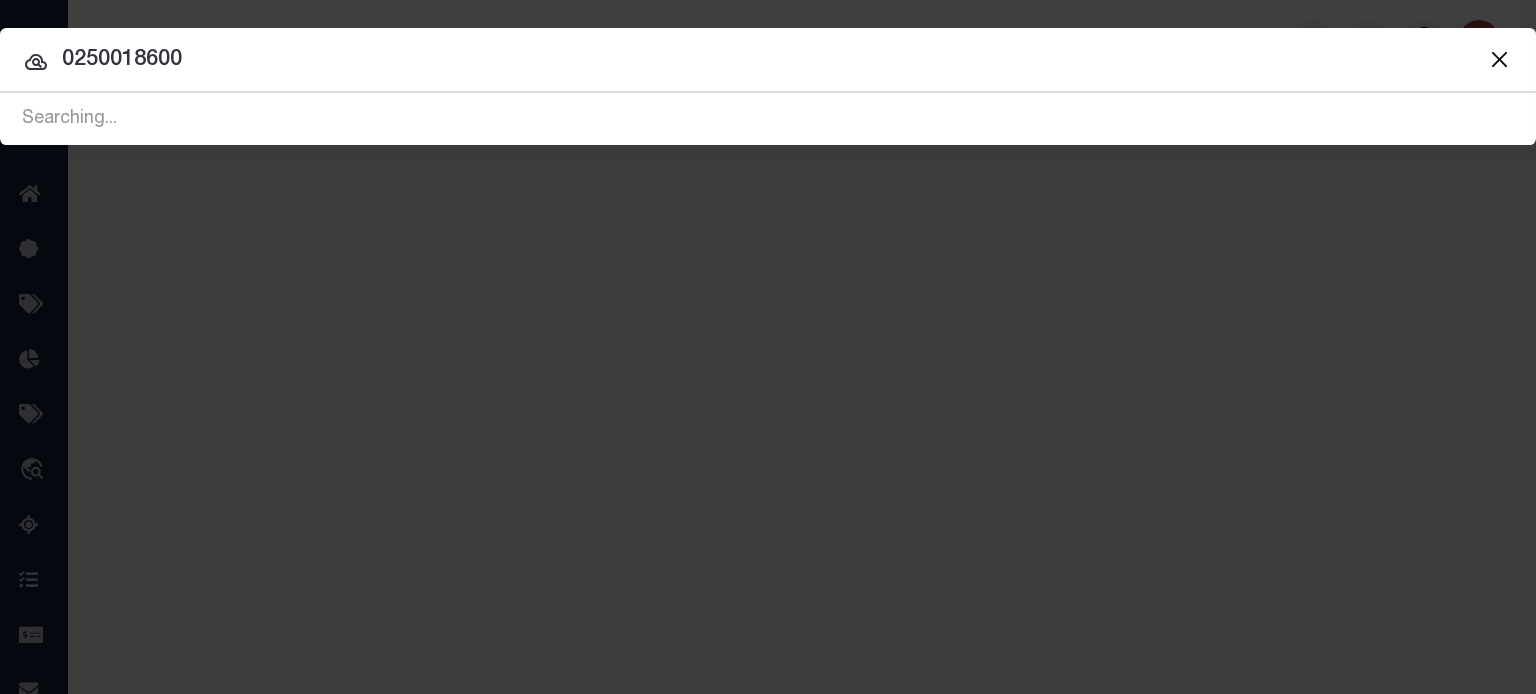 type on "02500186000" 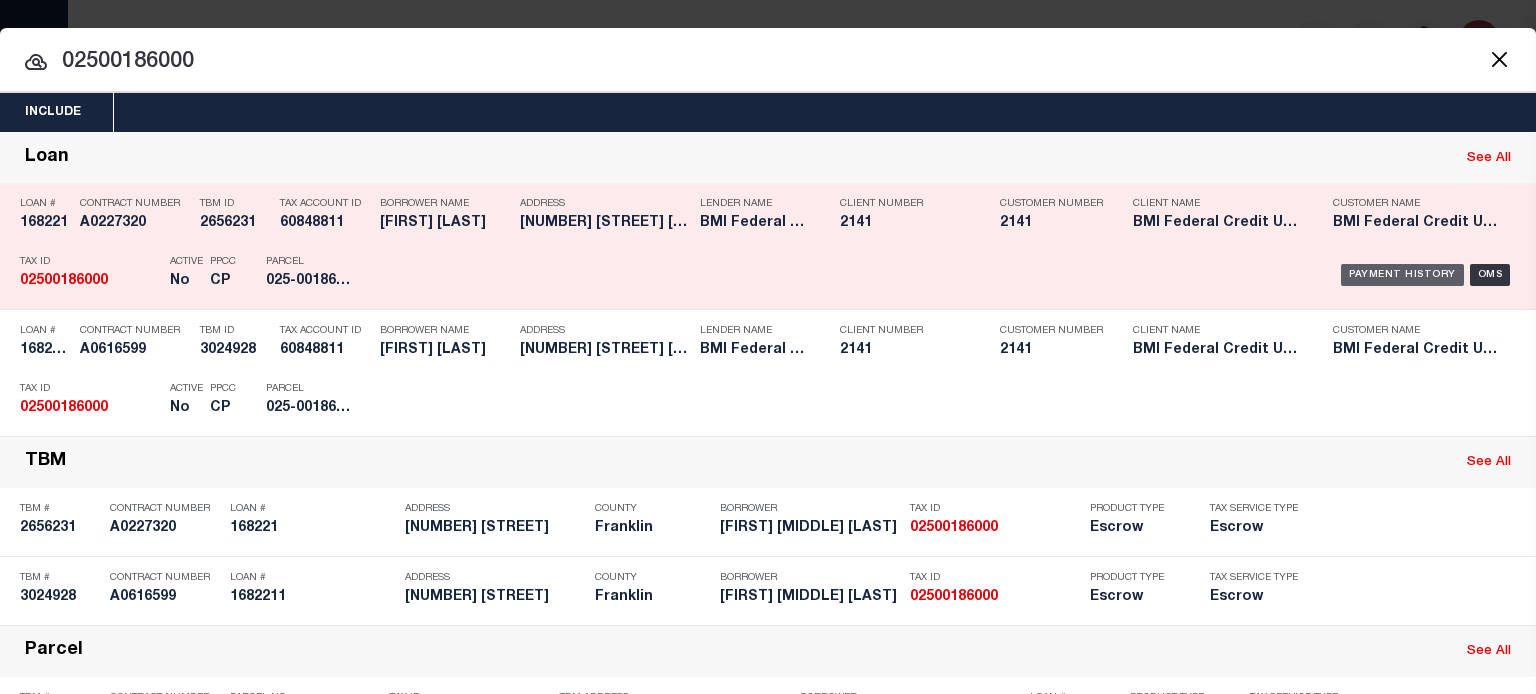 click on "Payment History" at bounding box center (1402, 275) 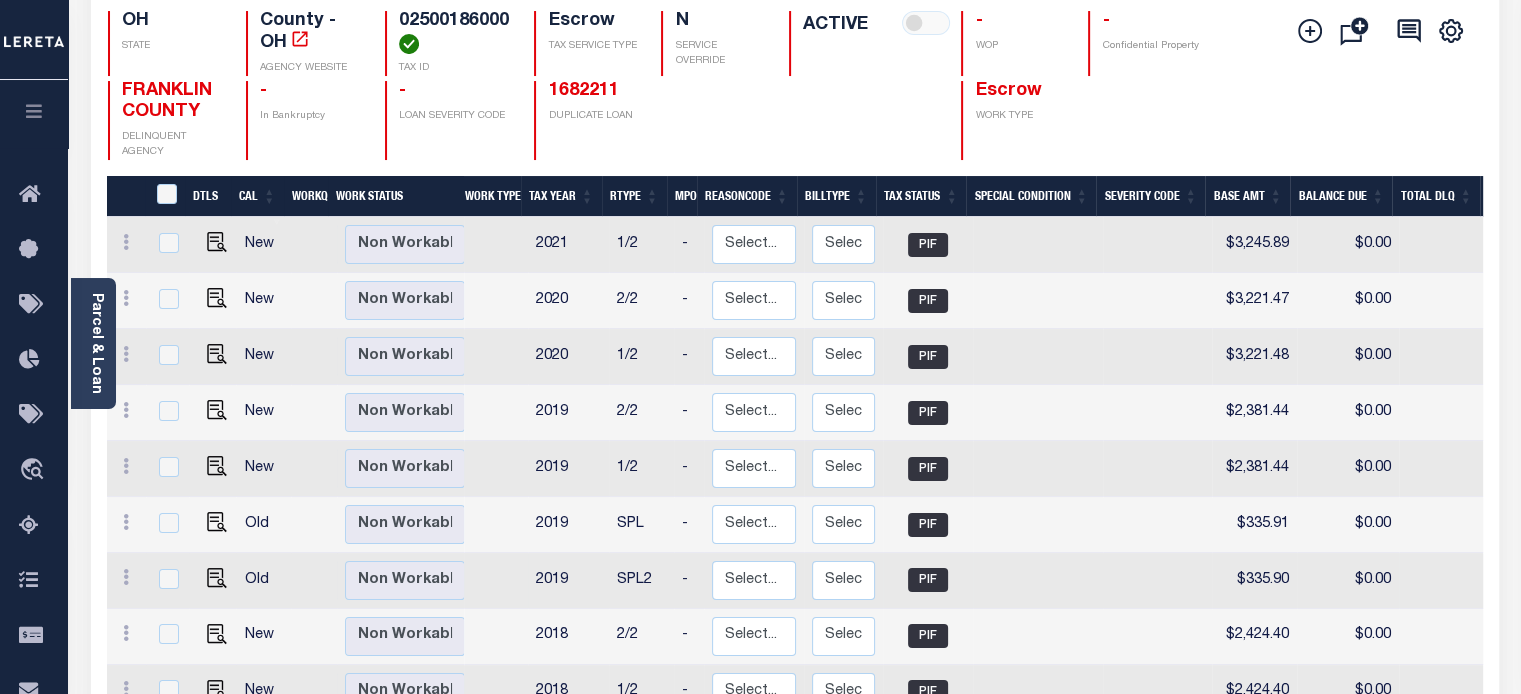 scroll, scrollTop: 0, scrollLeft: 0, axis: both 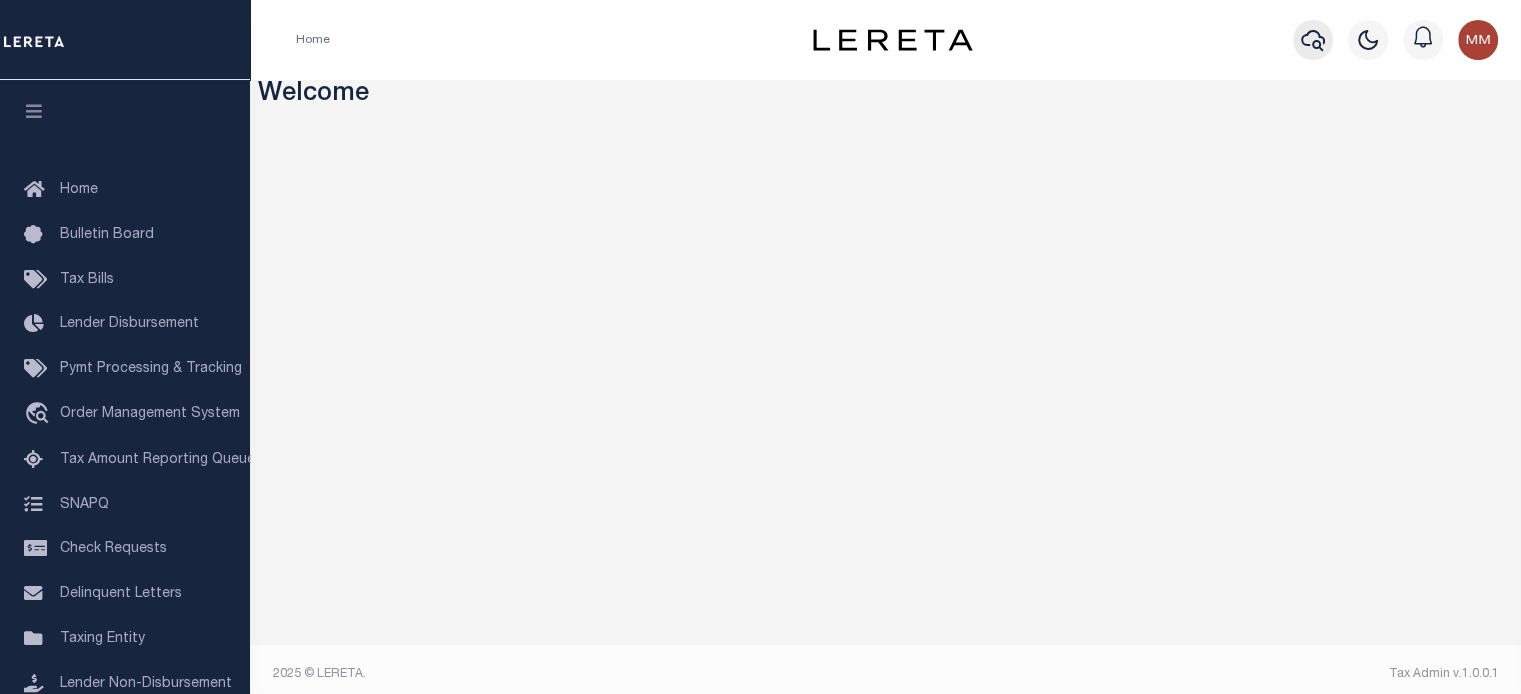 click 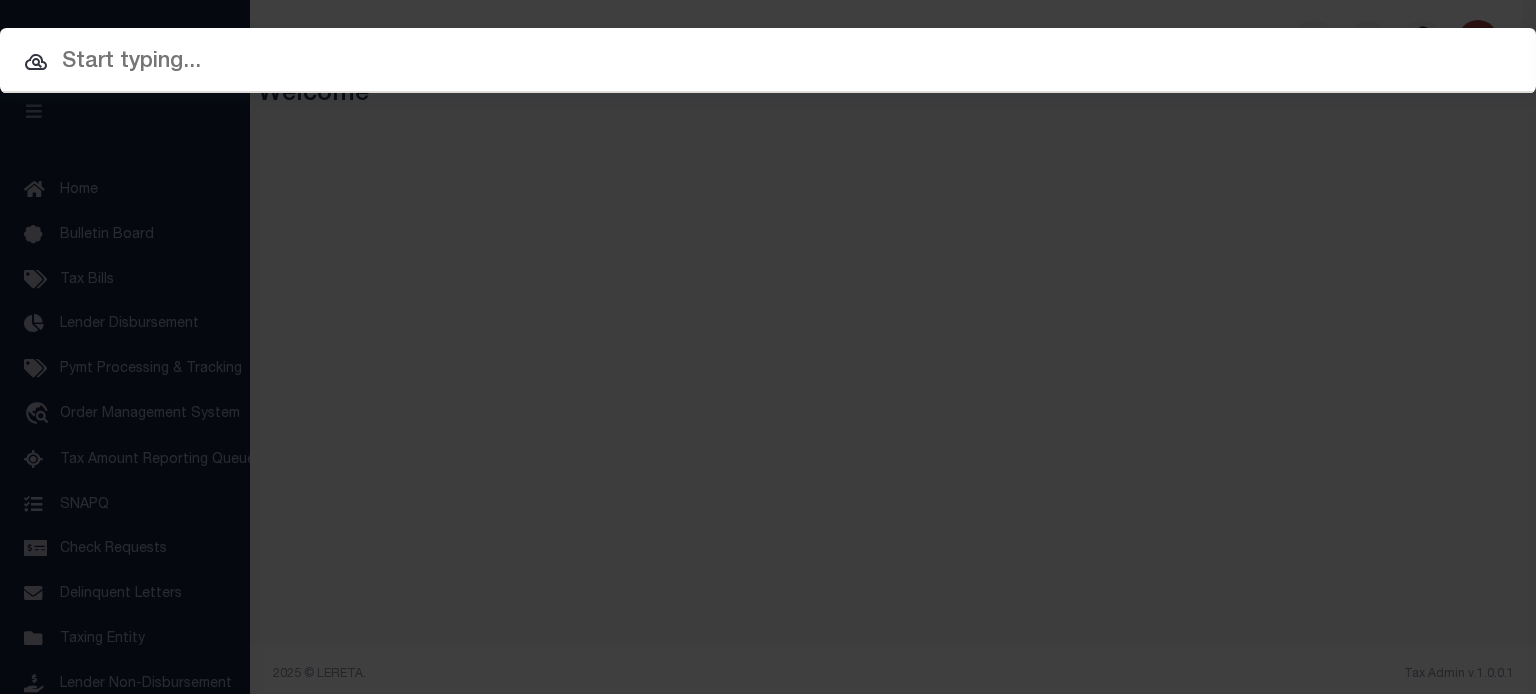 click at bounding box center [768, 62] 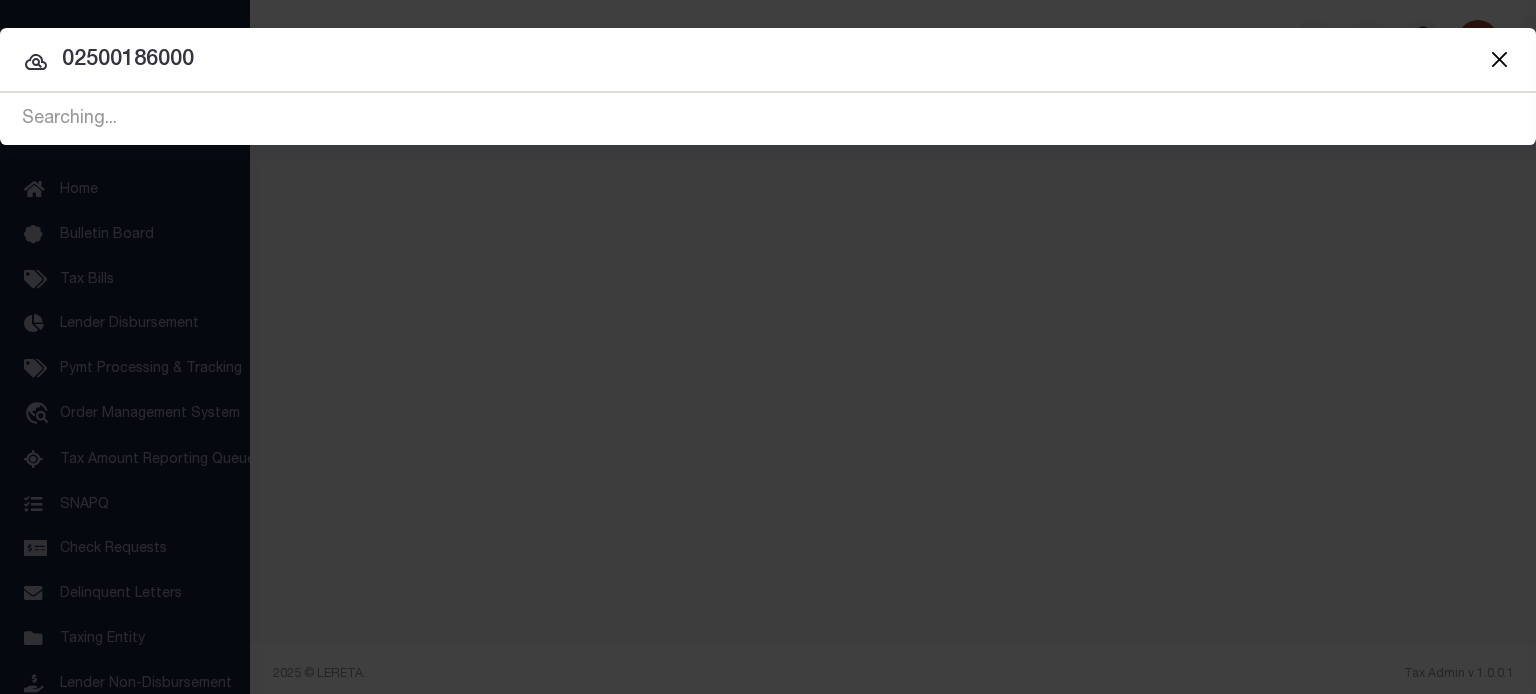 type on "02500186000" 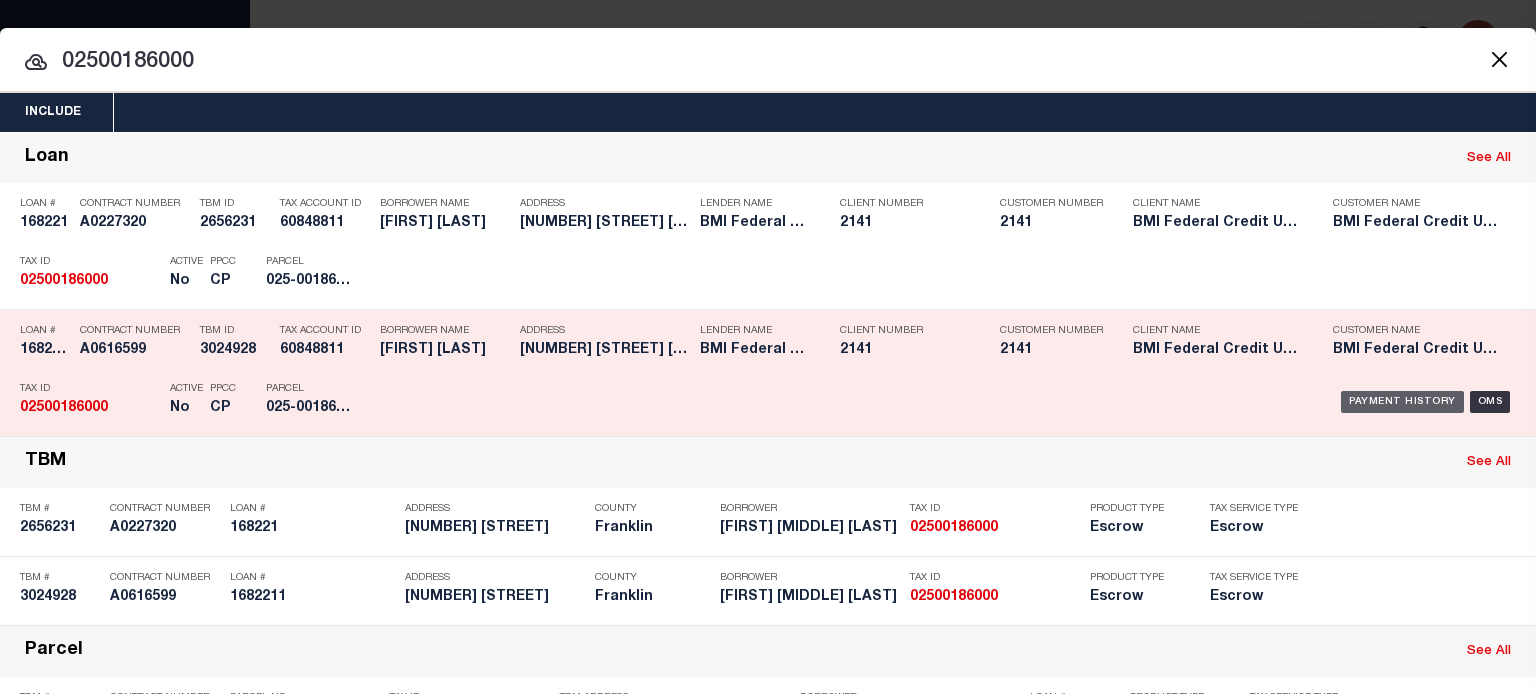 click on "Payment History" at bounding box center (1402, 402) 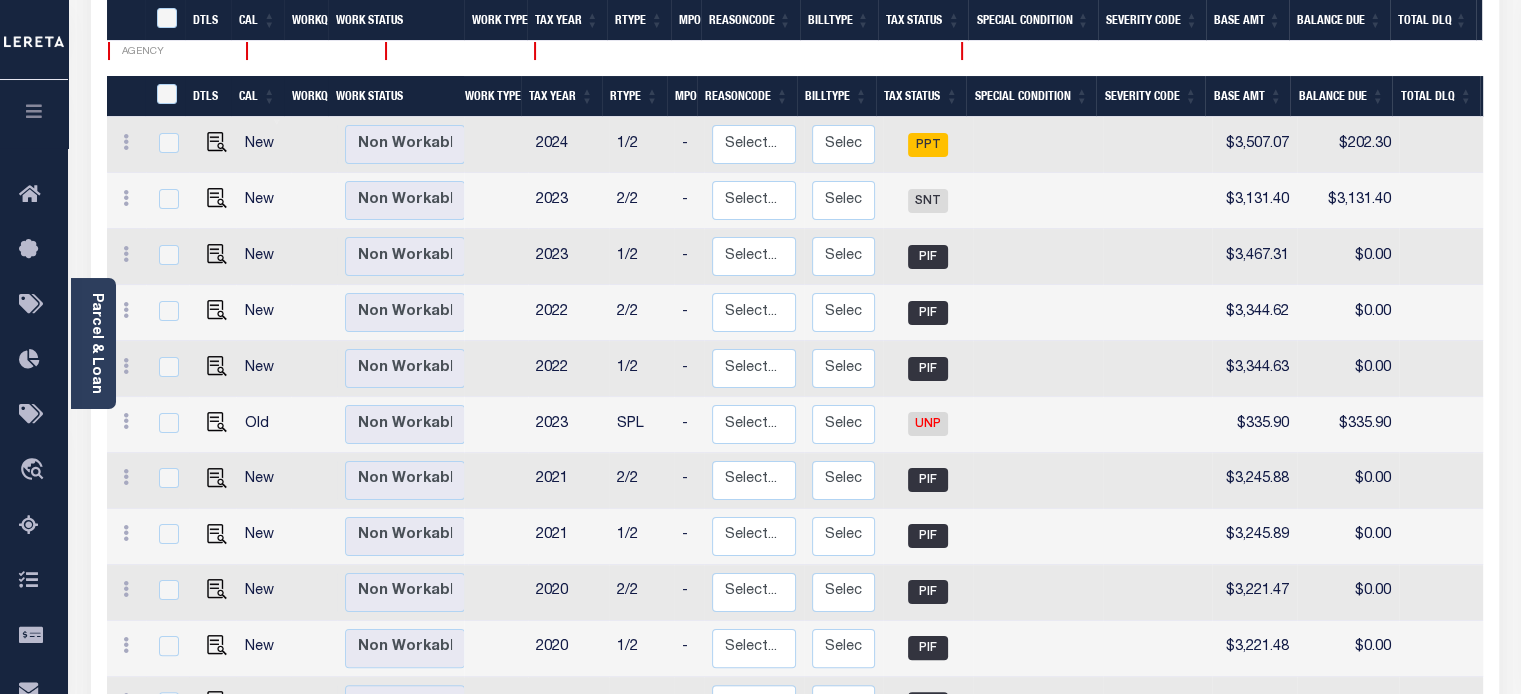 scroll, scrollTop: 676, scrollLeft: 0, axis: vertical 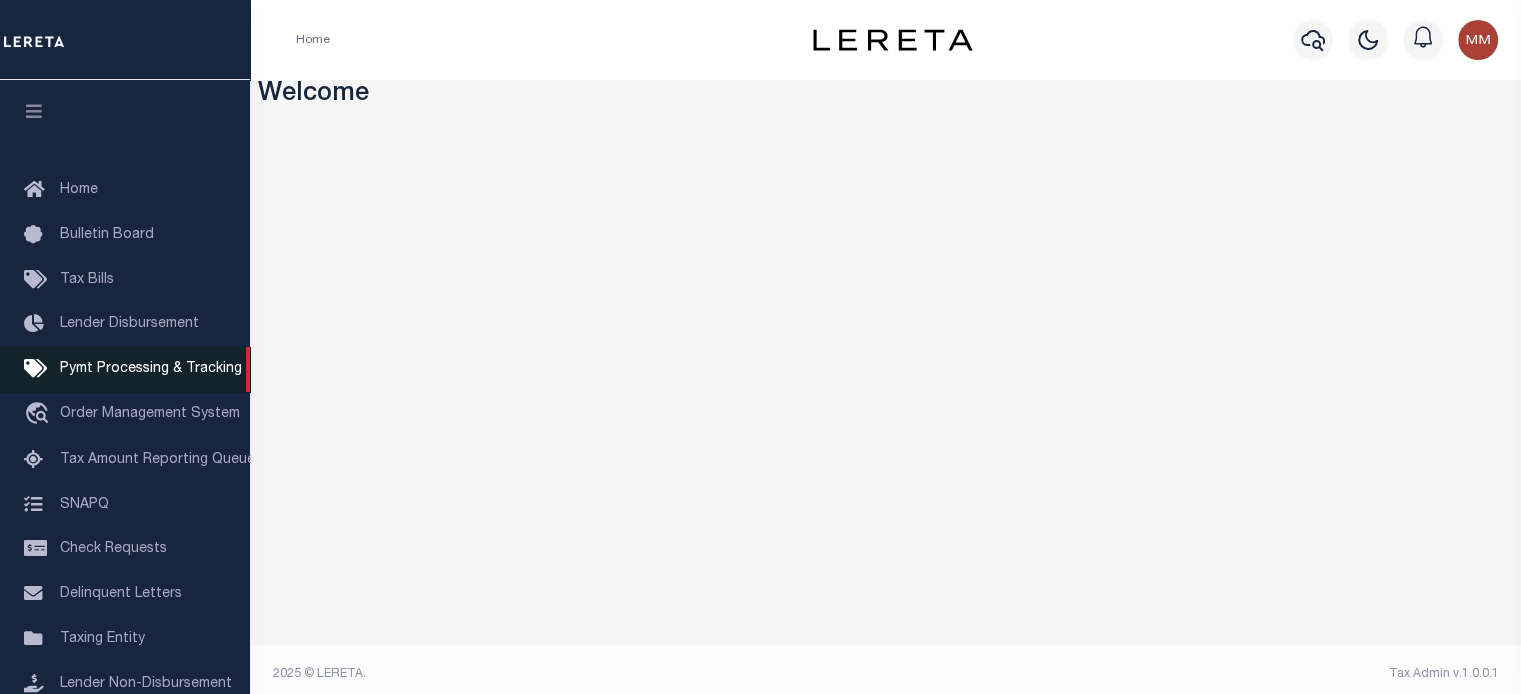 click on "Pymt Processing & Tracking" at bounding box center [151, 369] 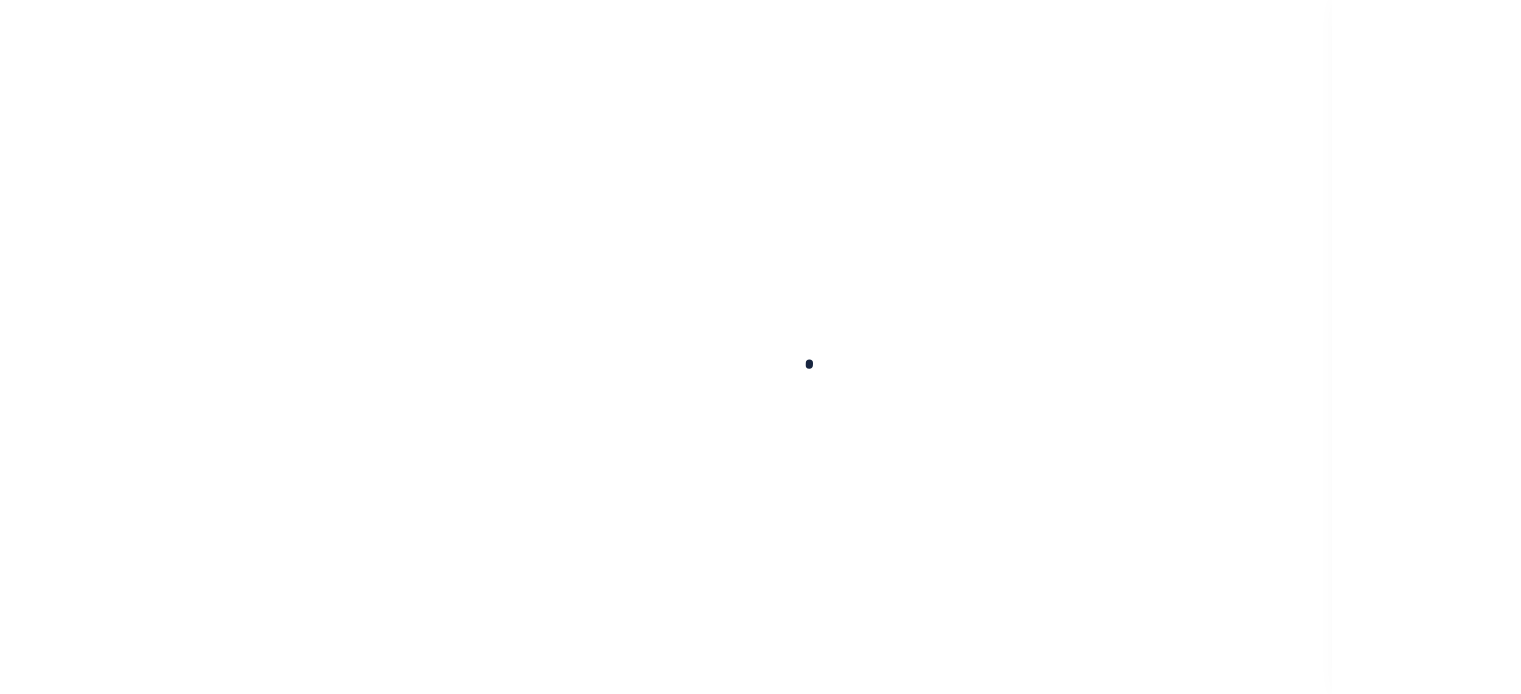 scroll, scrollTop: 0, scrollLeft: 0, axis: both 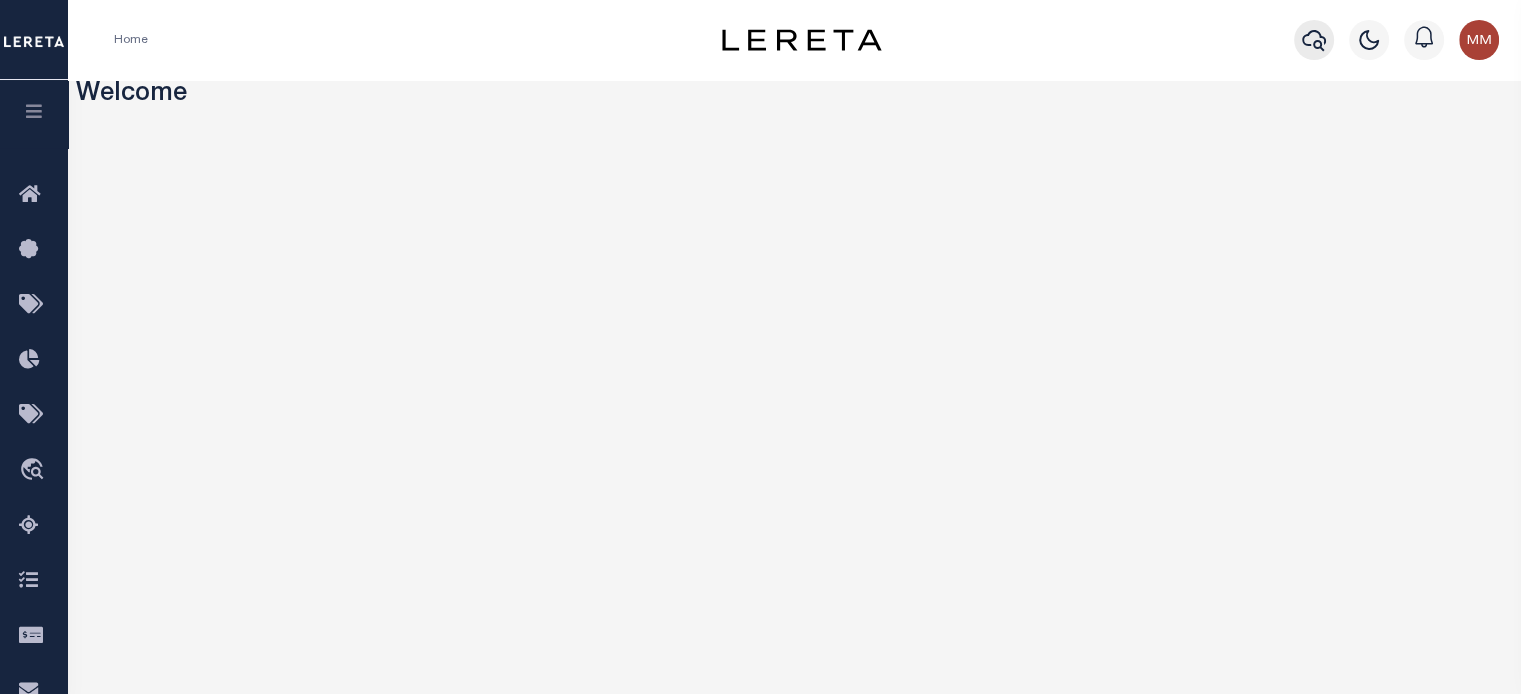 click 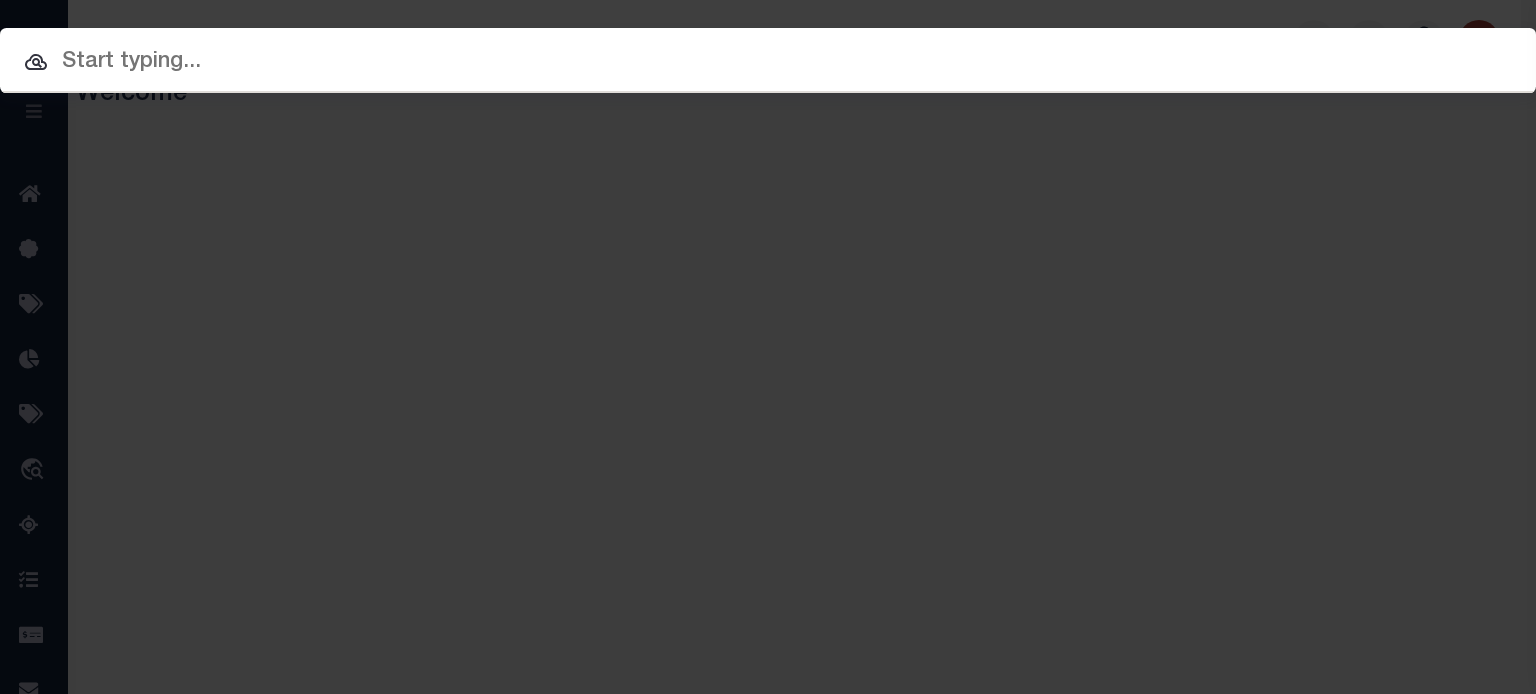 click at bounding box center (768, 62) 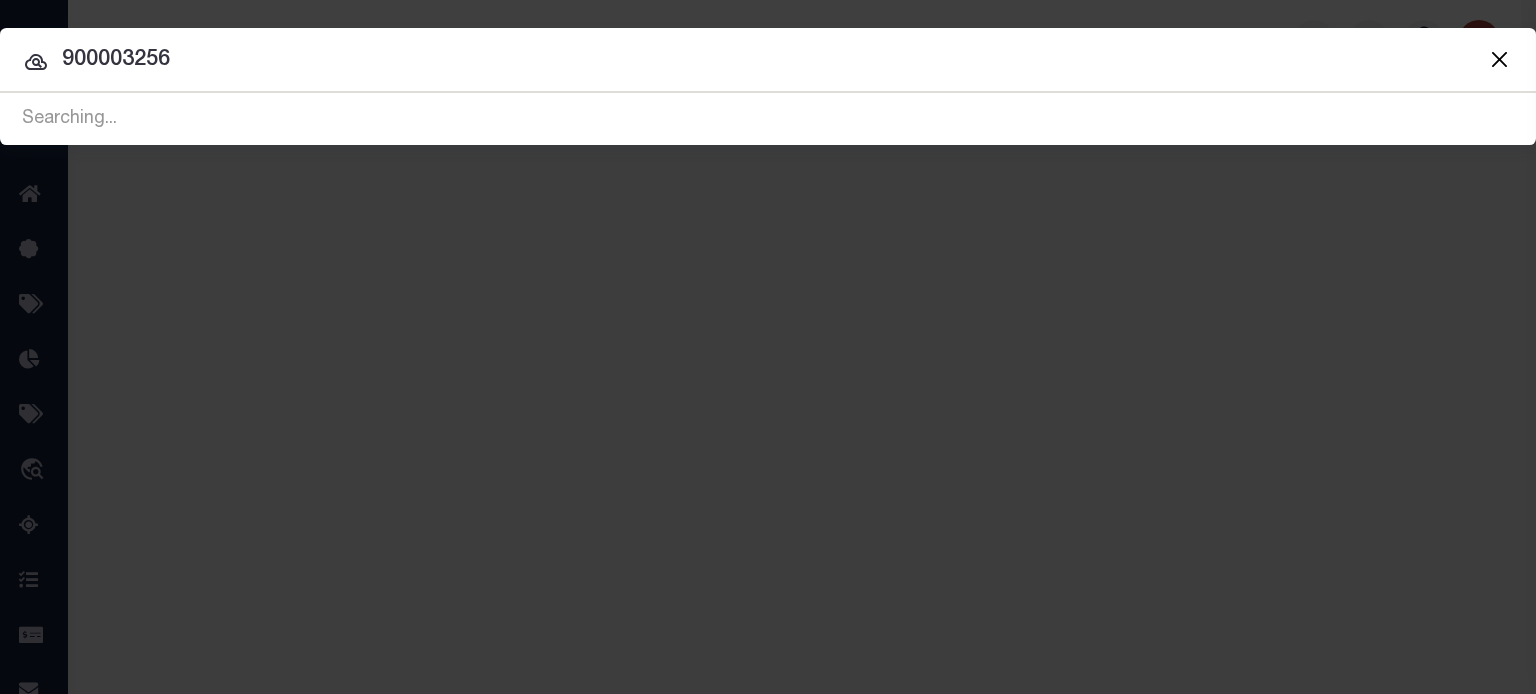 type on "900003256" 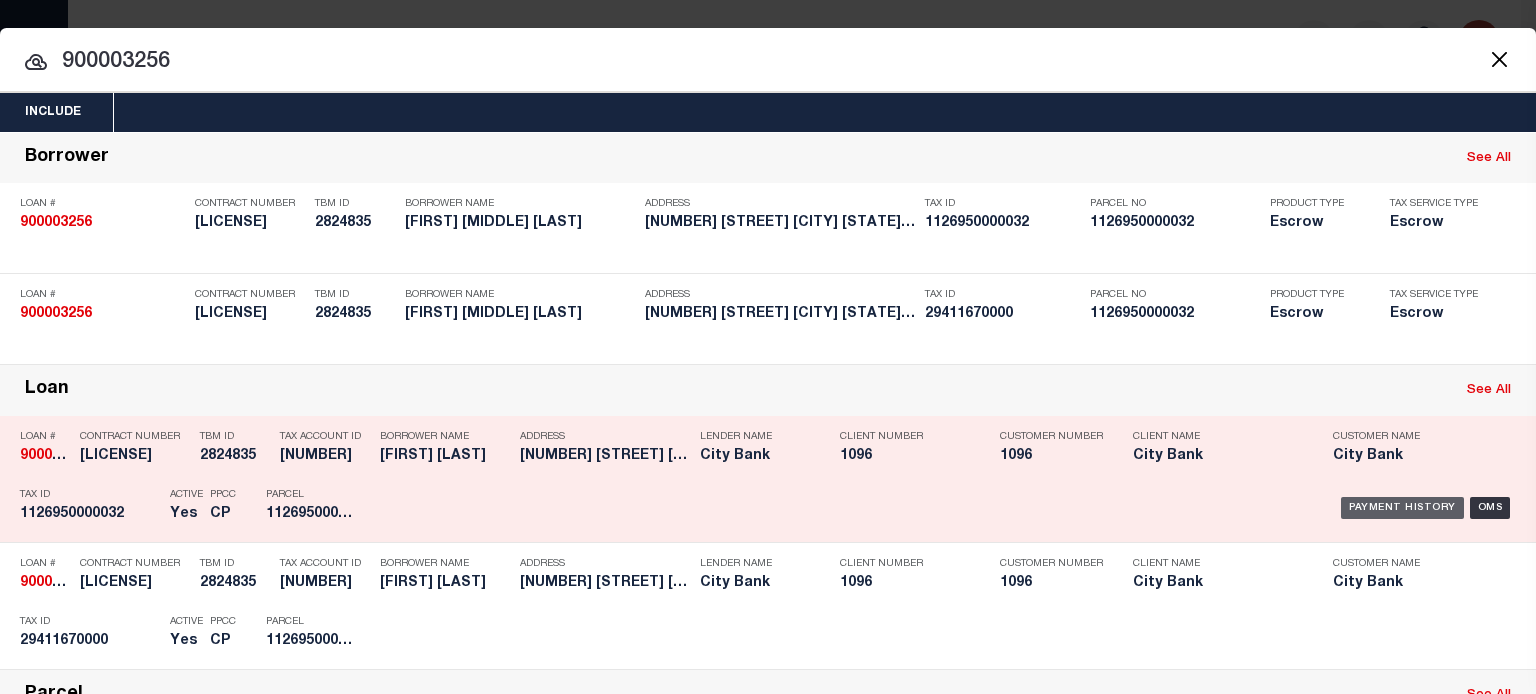 click on "Payment History" at bounding box center [1402, 508] 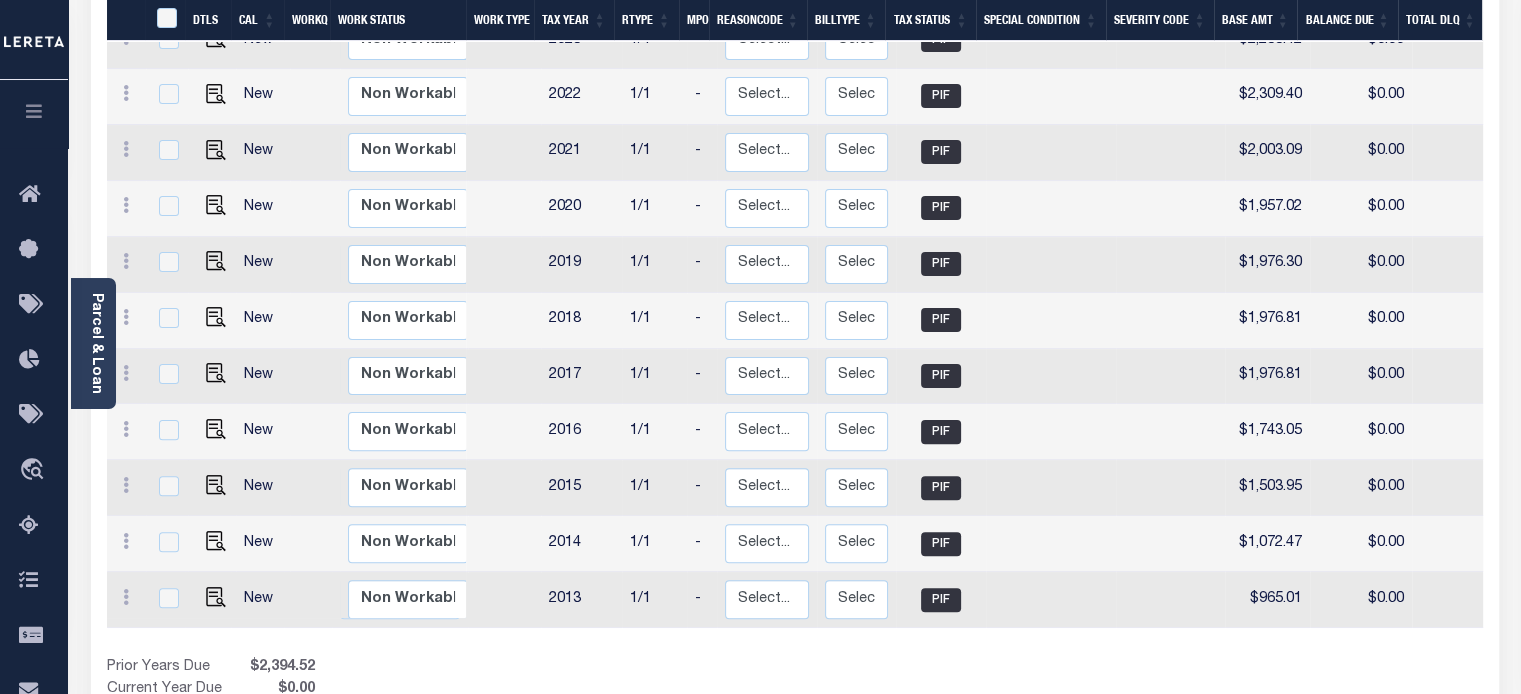 scroll, scrollTop: 616, scrollLeft: 0, axis: vertical 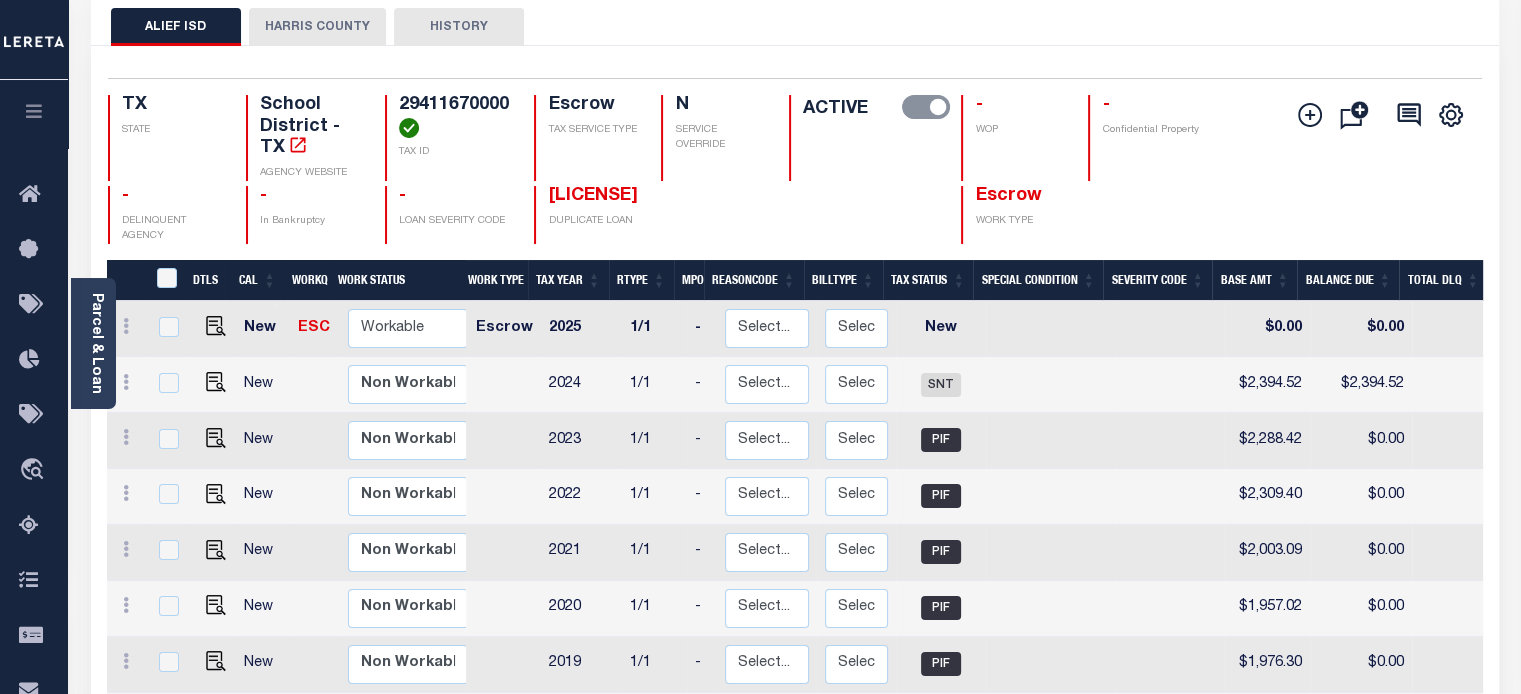 click on "HARRIS COUNTY" at bounding box center (317, 27) 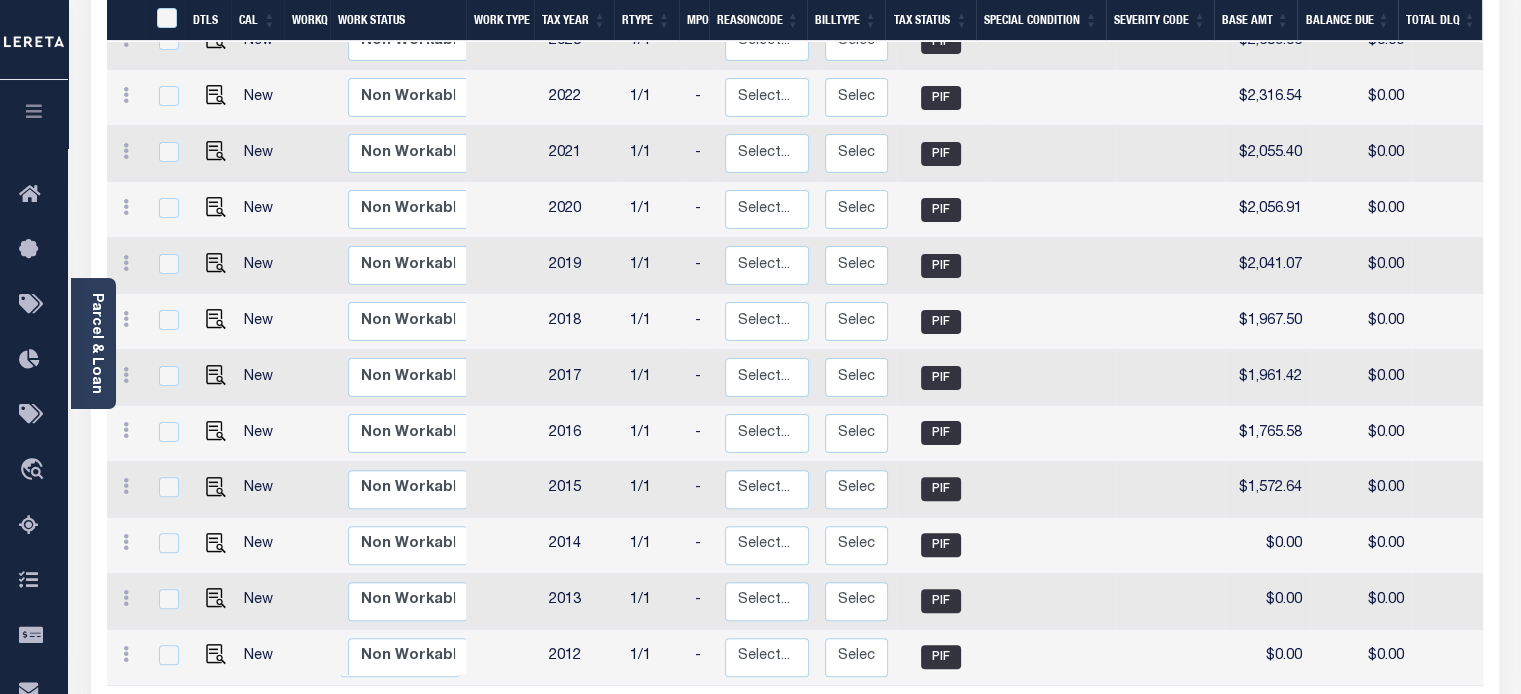 scroll, scrollTop: 516, scrollLeft: 0, axis: vertical 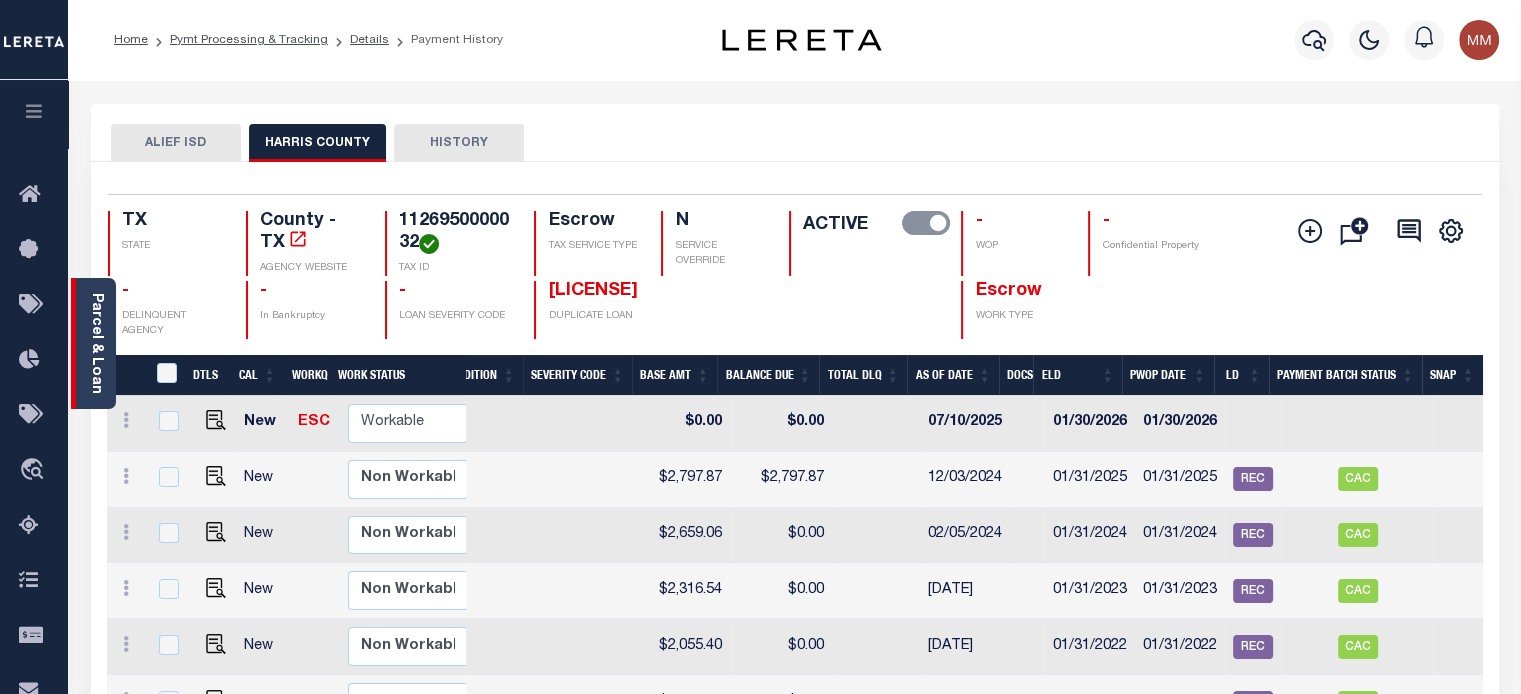 click on "Parcel & Loan" at bounding box center (96, 343) 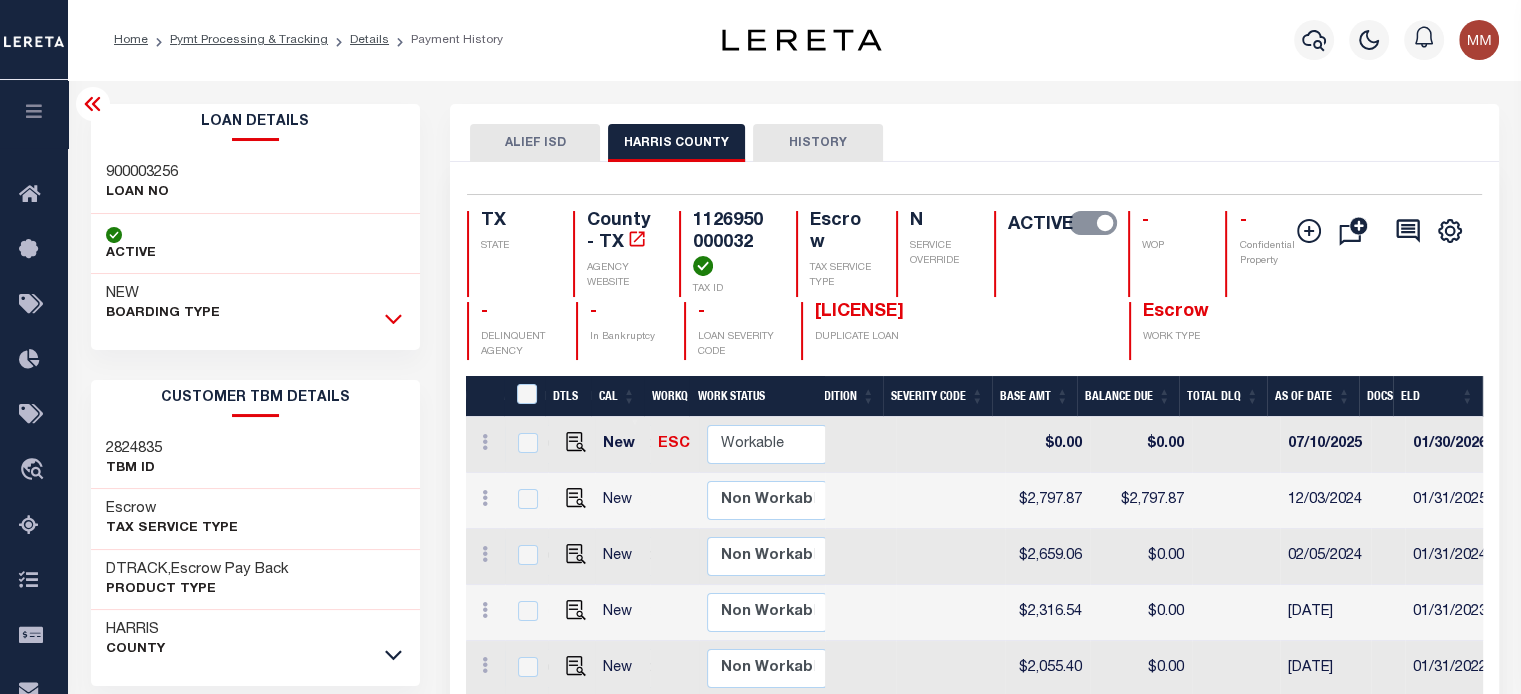 click 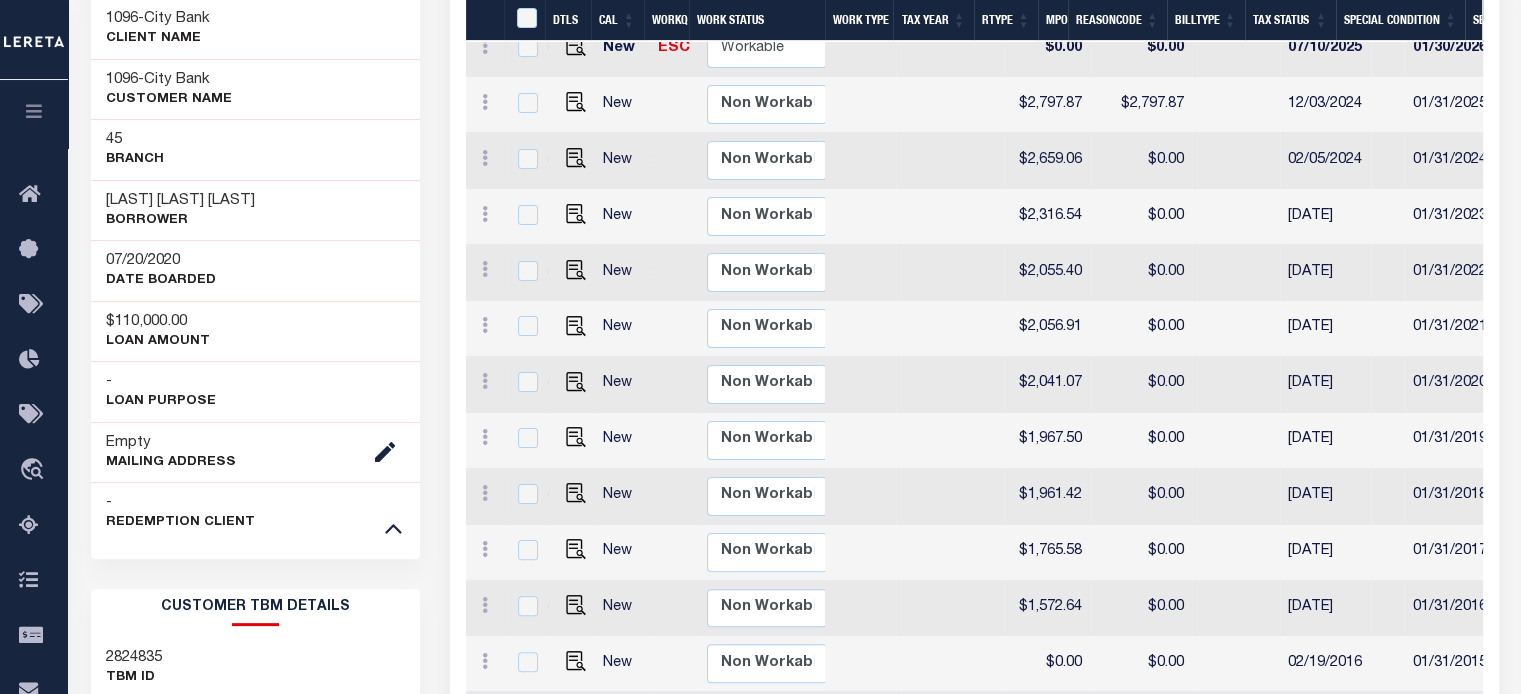scroll, scrollTop: 405, scrollLeft: 0, axis: vertical 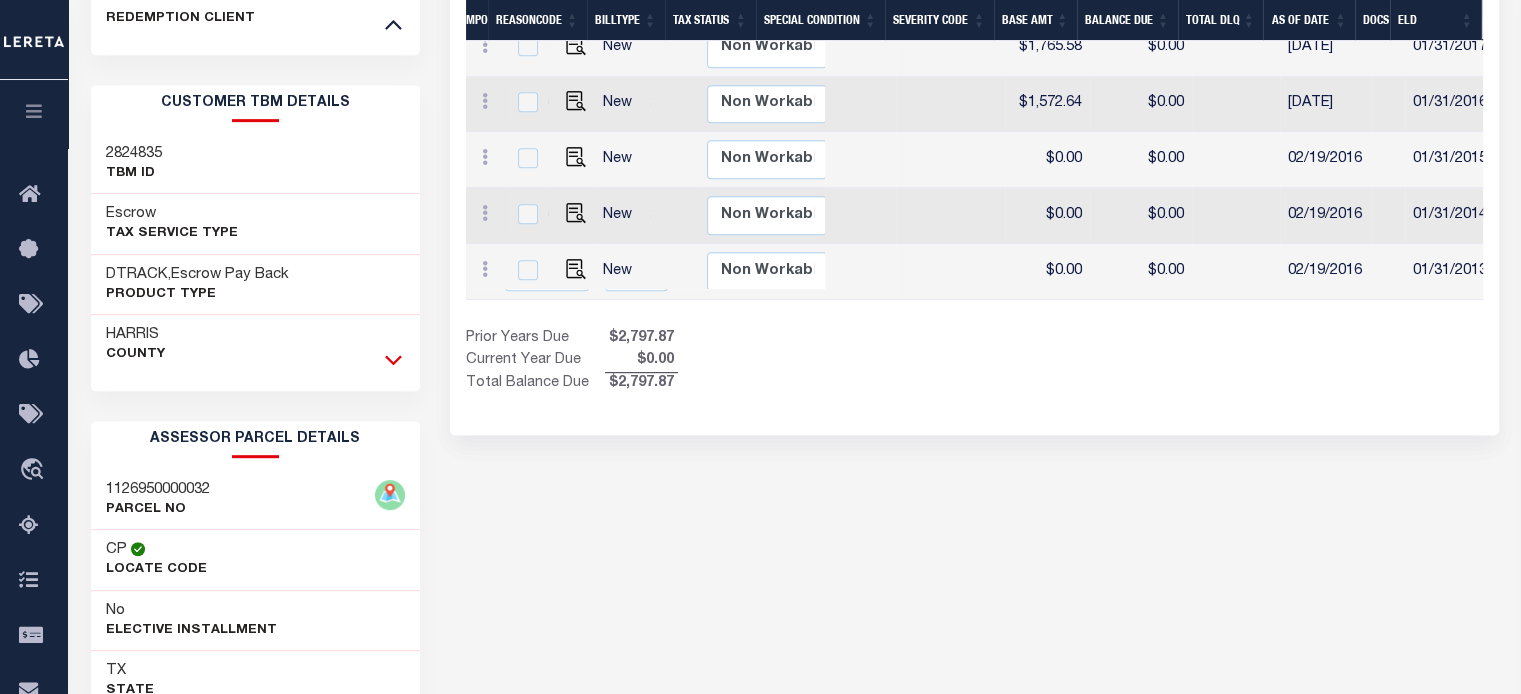 click 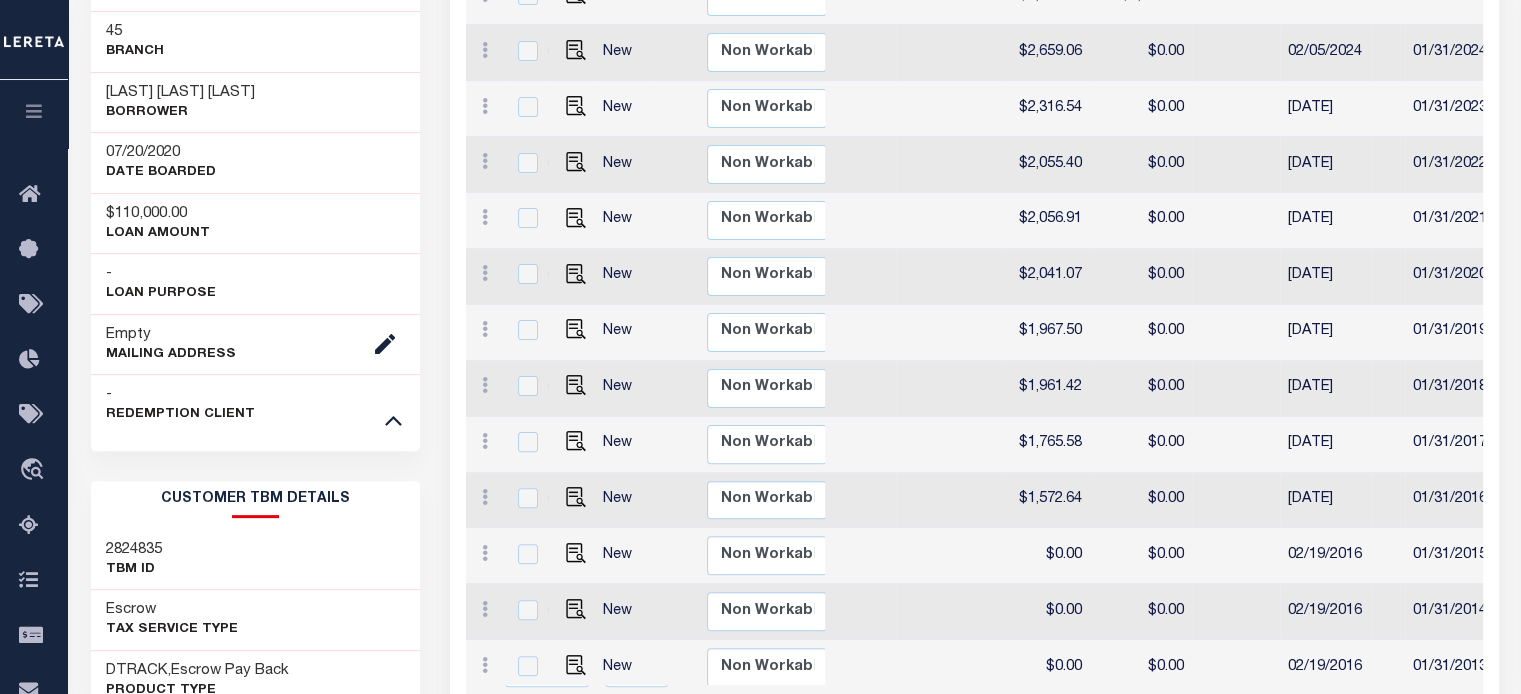 scroll, scrollTop: 4, scrollLeft: 0, axis: vertical 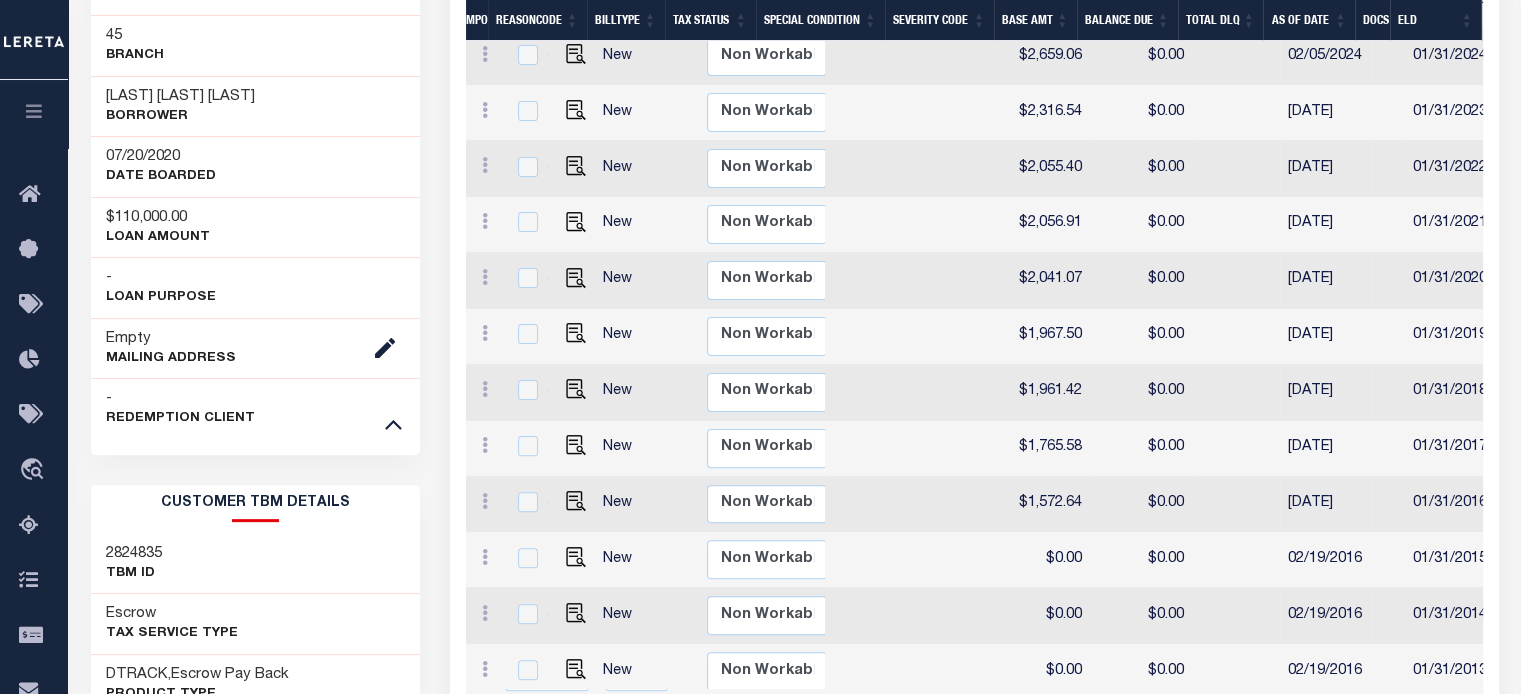 click at bounding box center (34, 114) 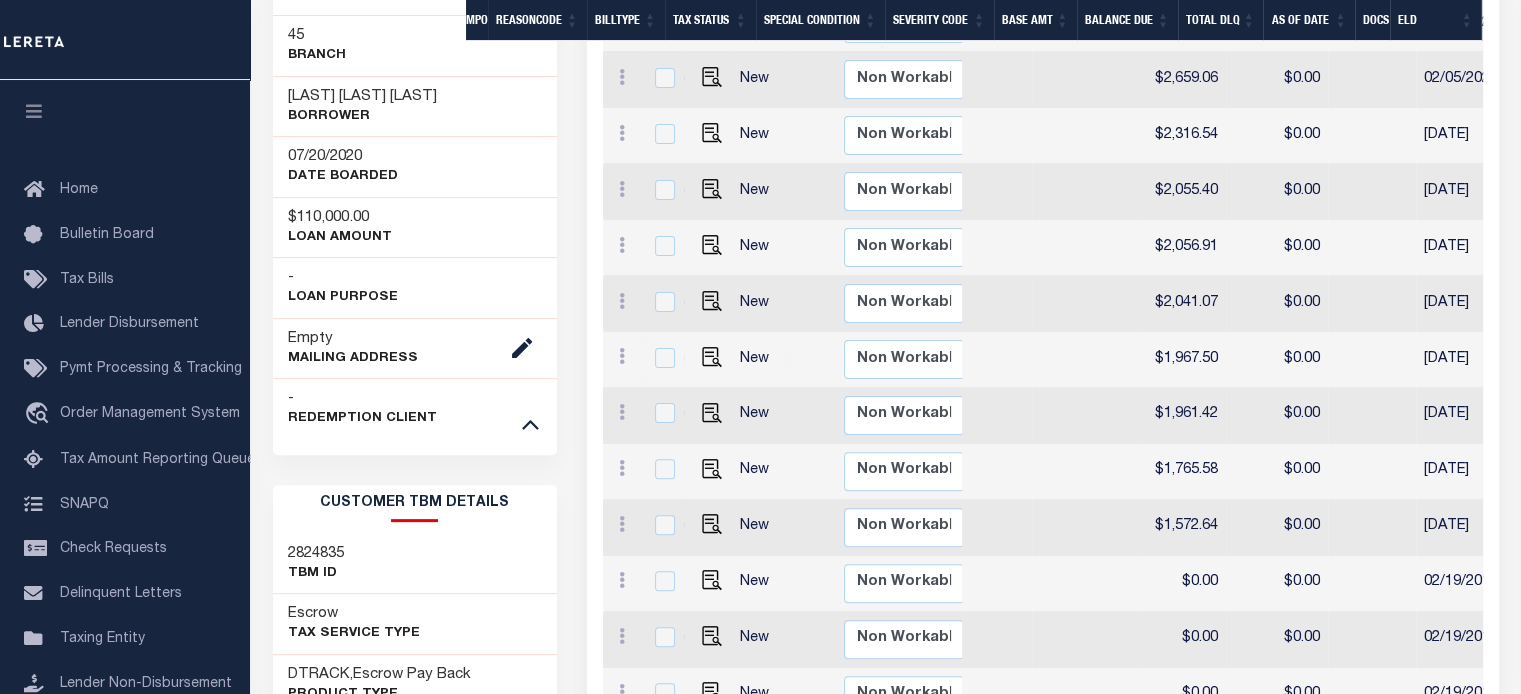 scroll, scrollTop: 2, scrollLeft: 0, axis: vertical 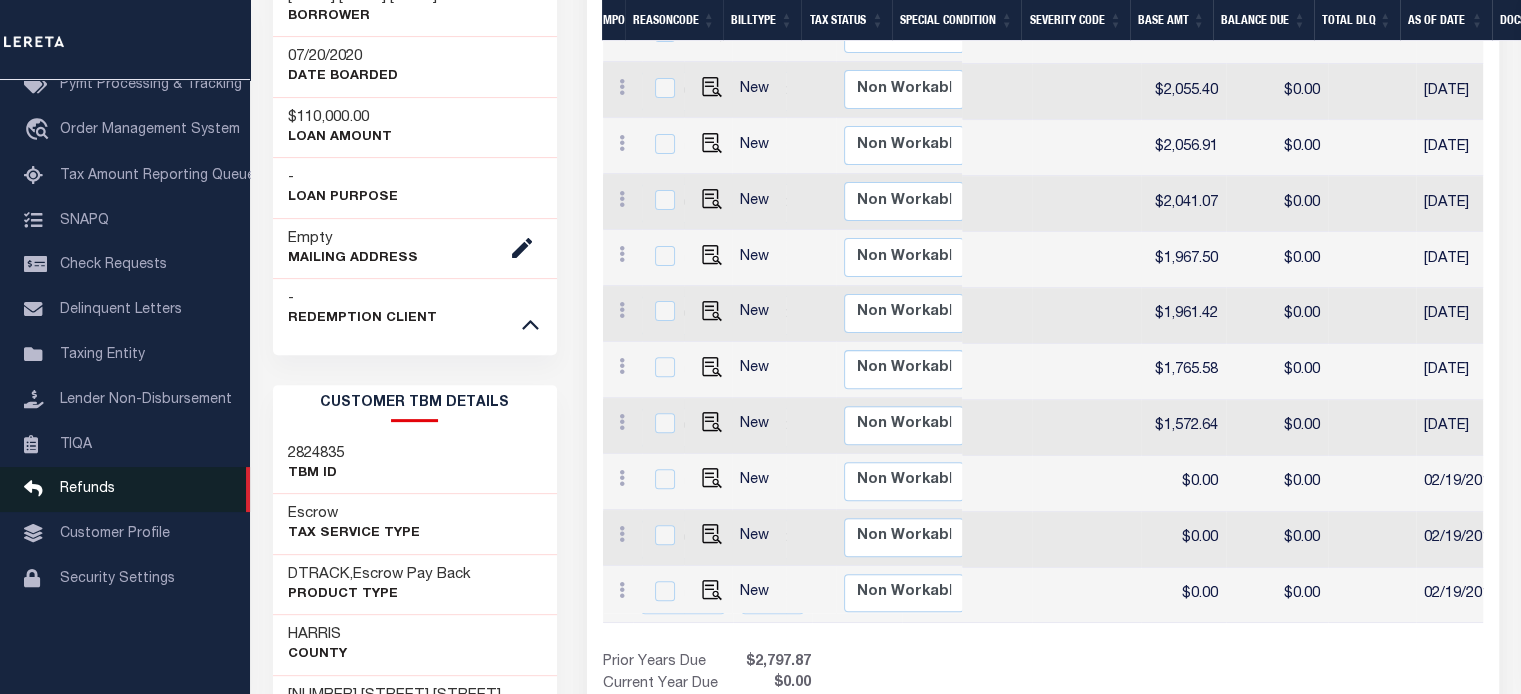 click on "Refunds" at bounding box center [87, 489] 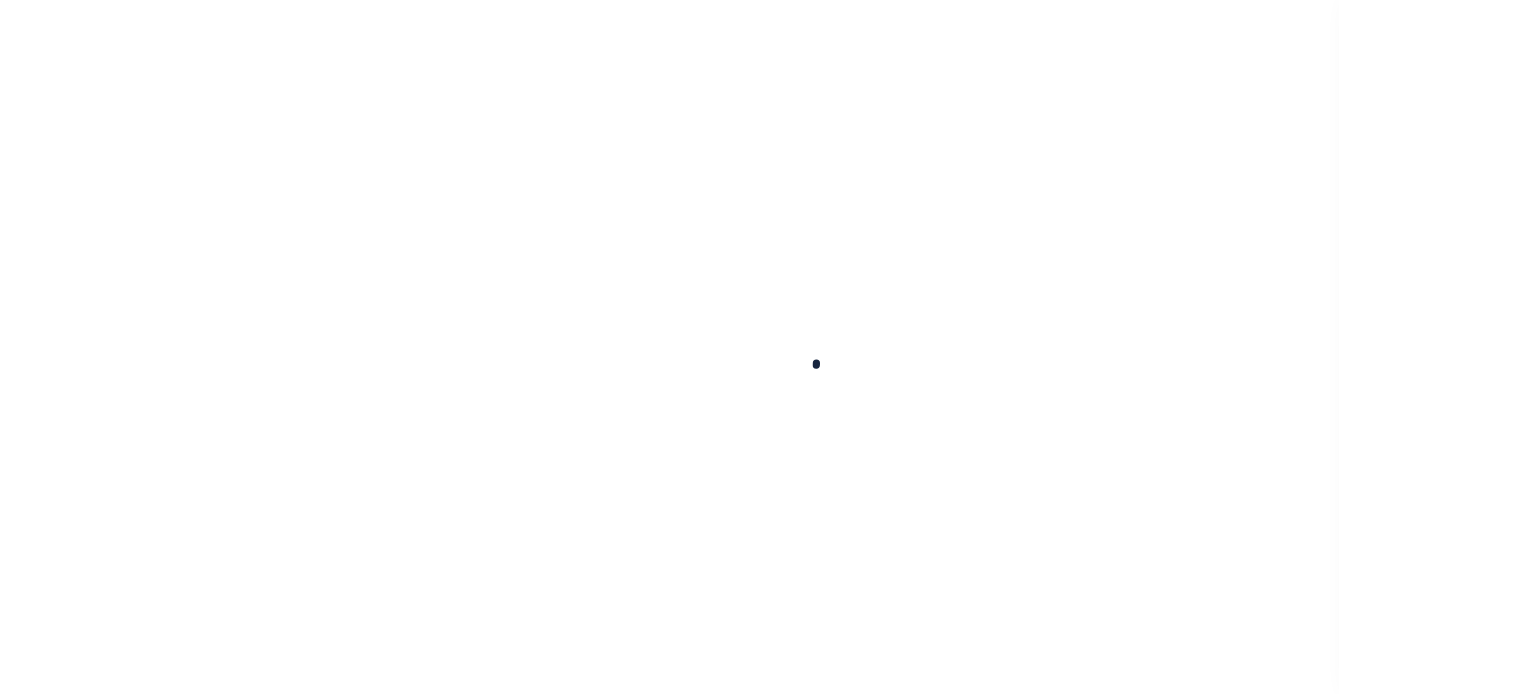scroll, scrollTop: 0, scrollLeft: 0, axis: both 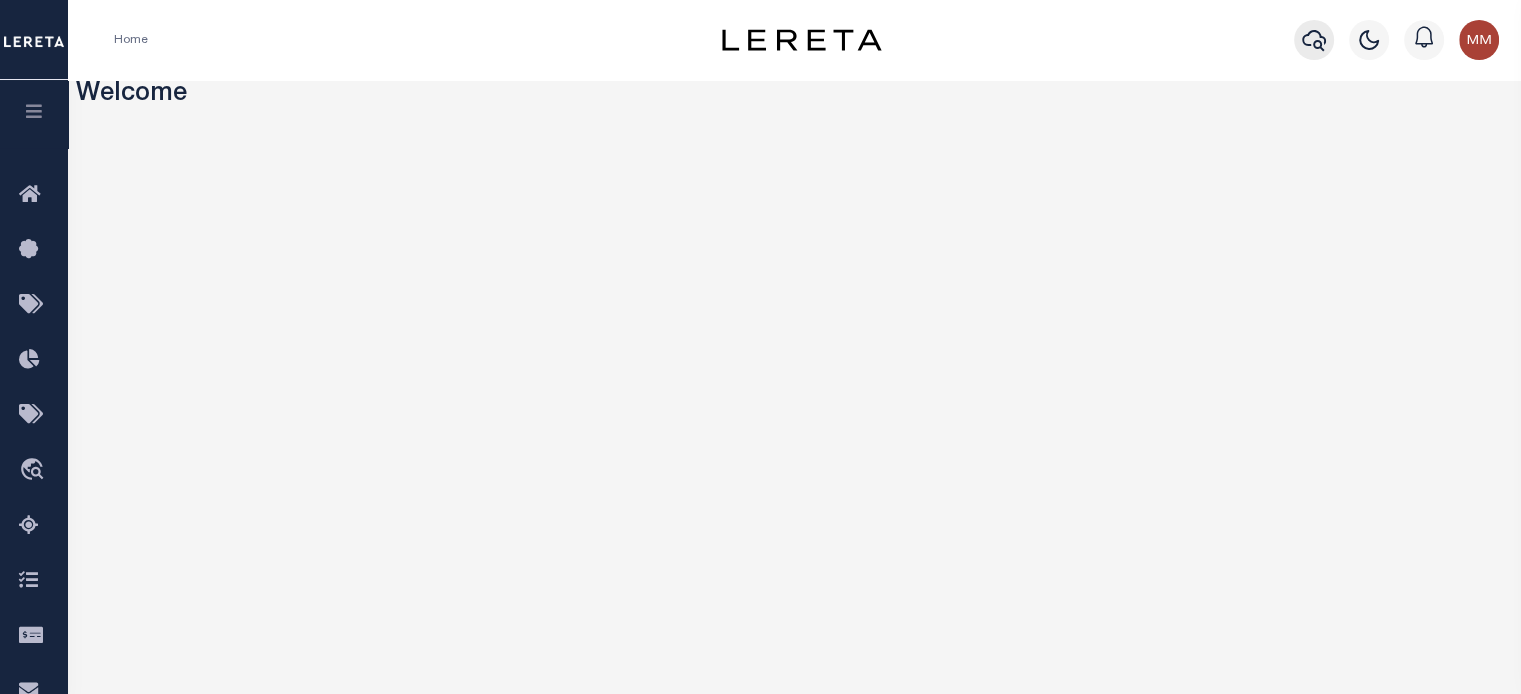 click 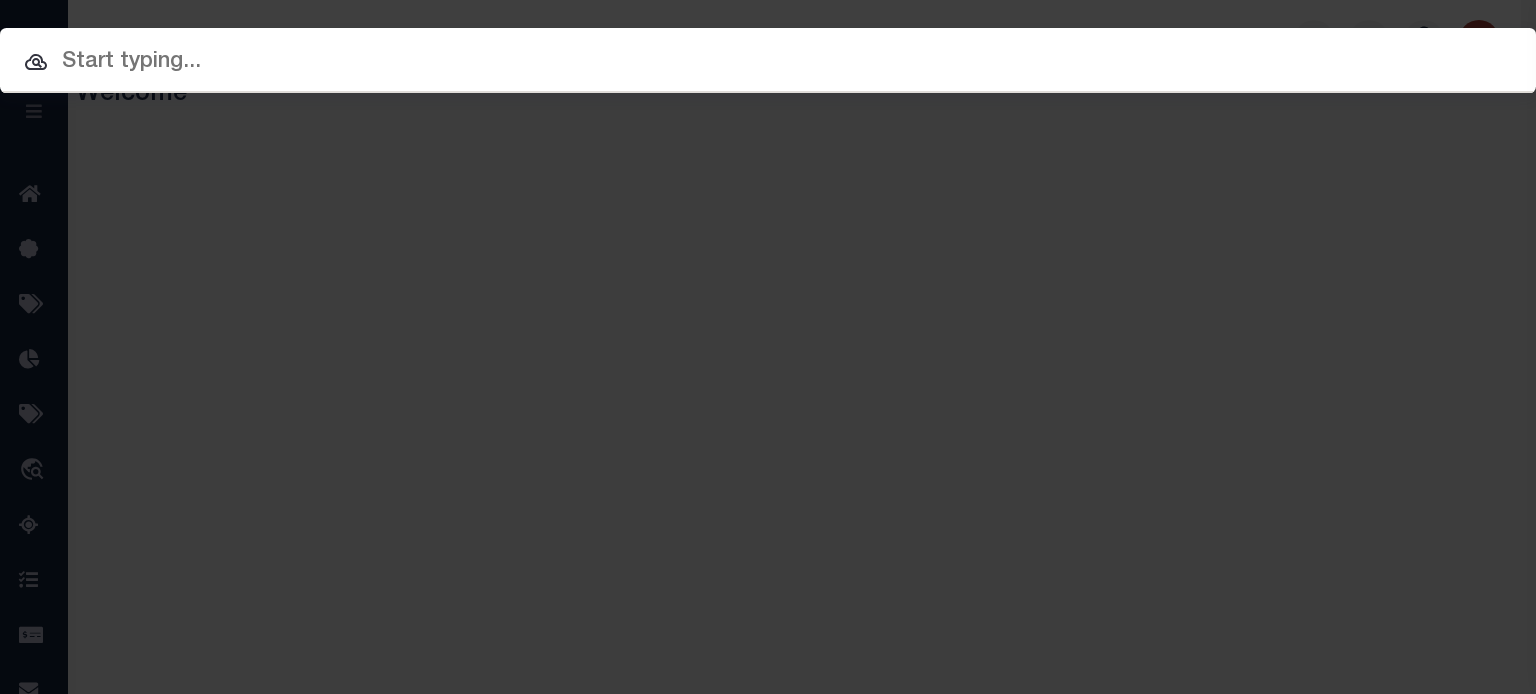 drag, startPoint x: 948, startPoint y: 49, endPoint x: 945, endPoint y: 69, distance: 20.22375 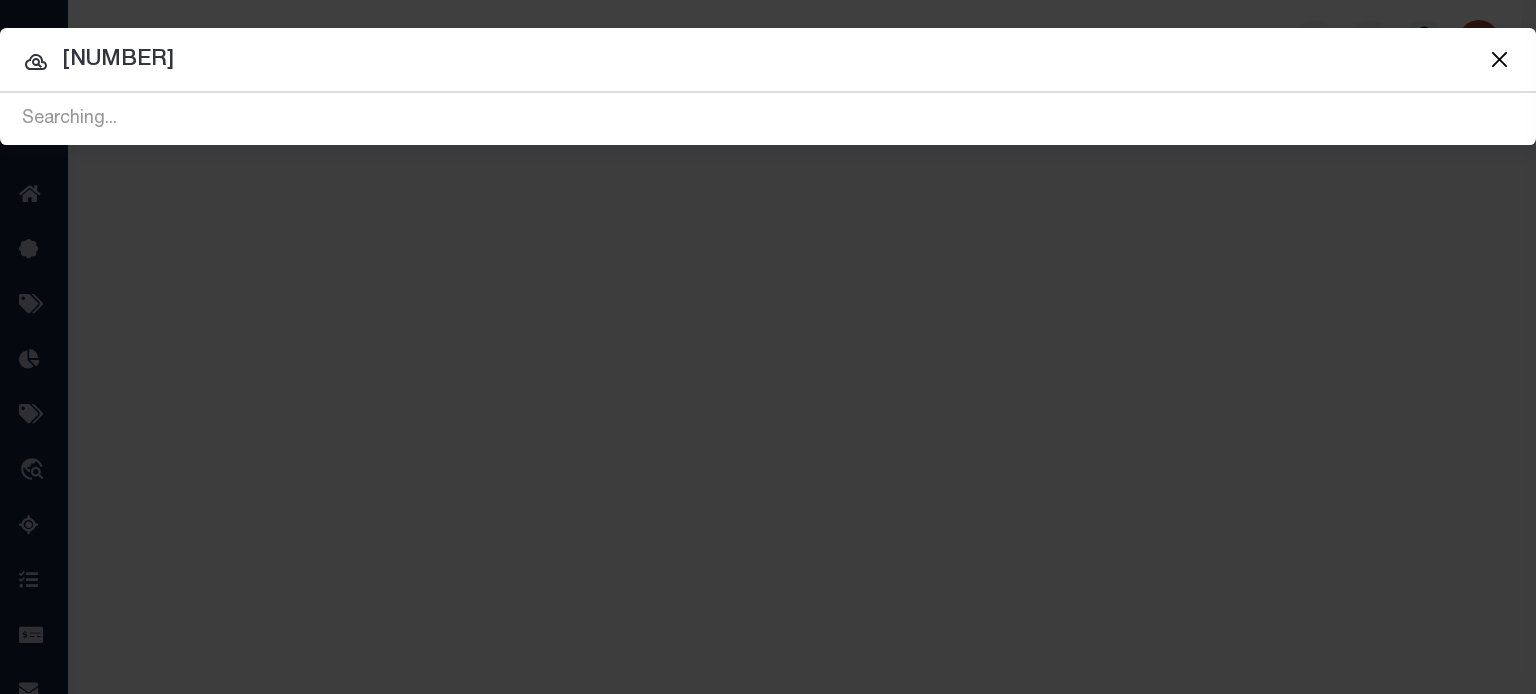 type on "1126950000032" 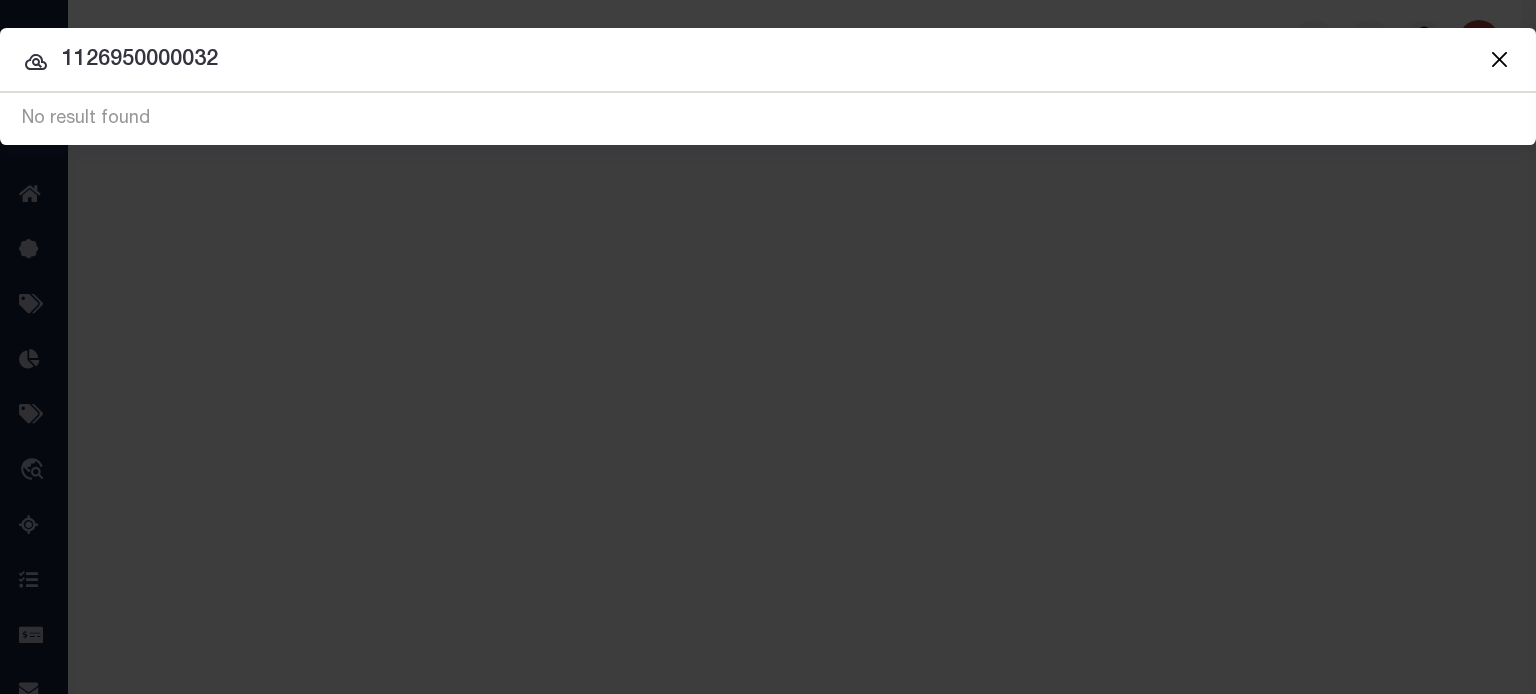 click on "1126950000032" at bounding box center (768, 60) 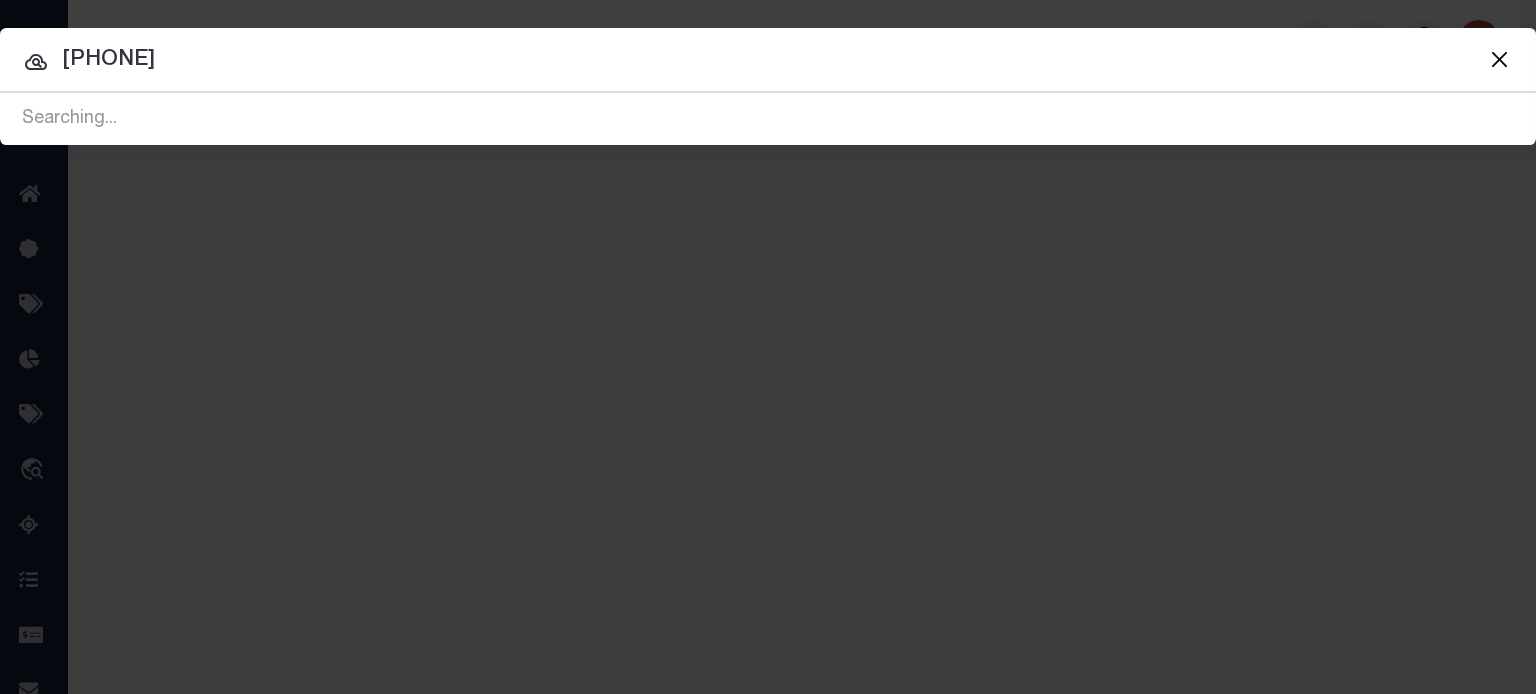type on "112-695-000-0032" 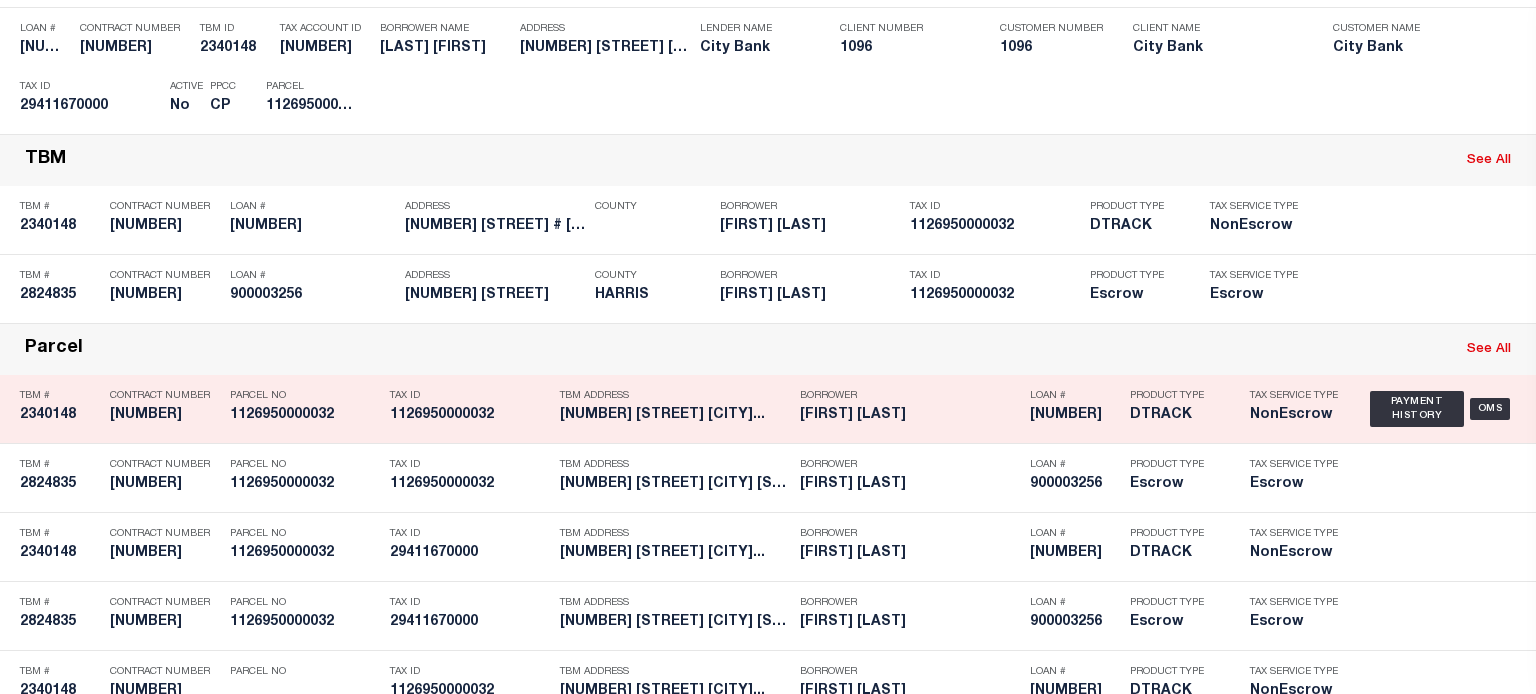 scroll, scrollTop: 600, scrollLeft: 0, axis: vertical 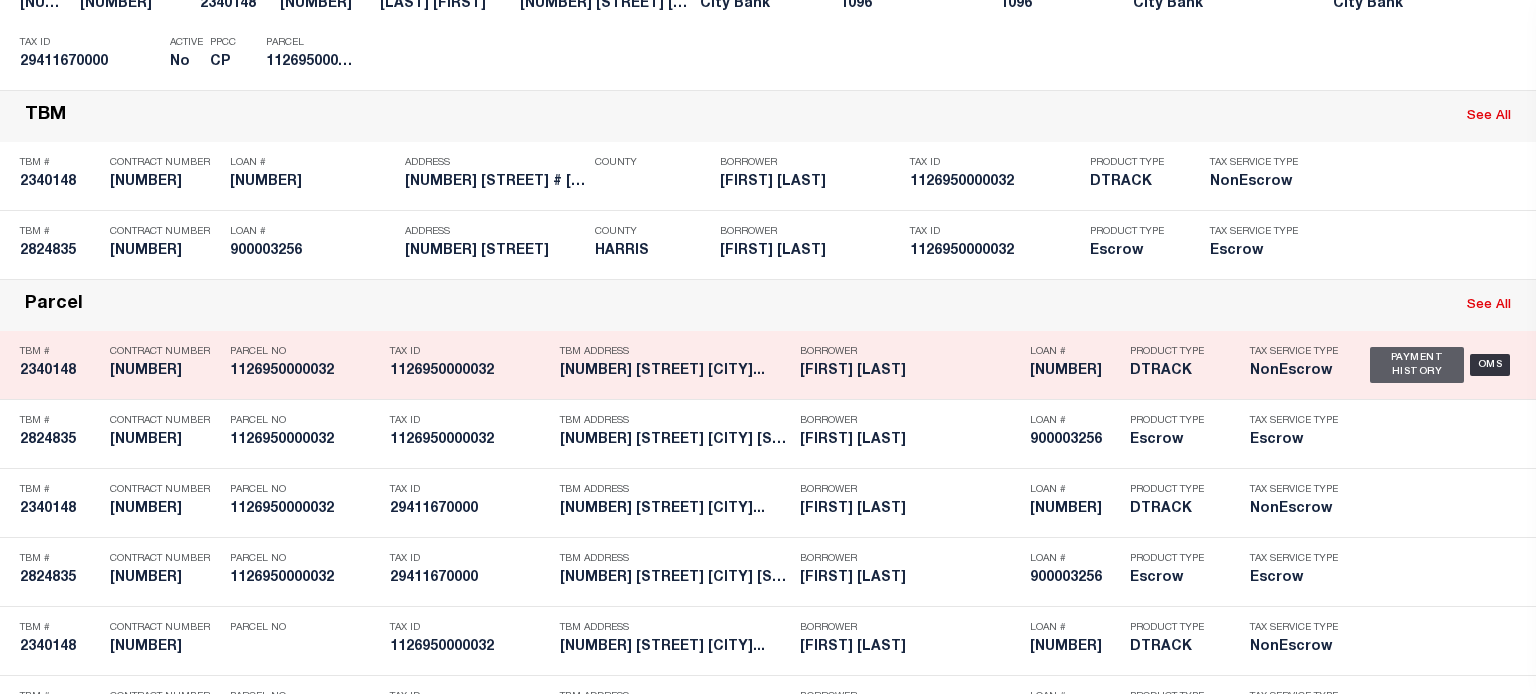 click on "Payment History" at bounding box center (1417, 365) 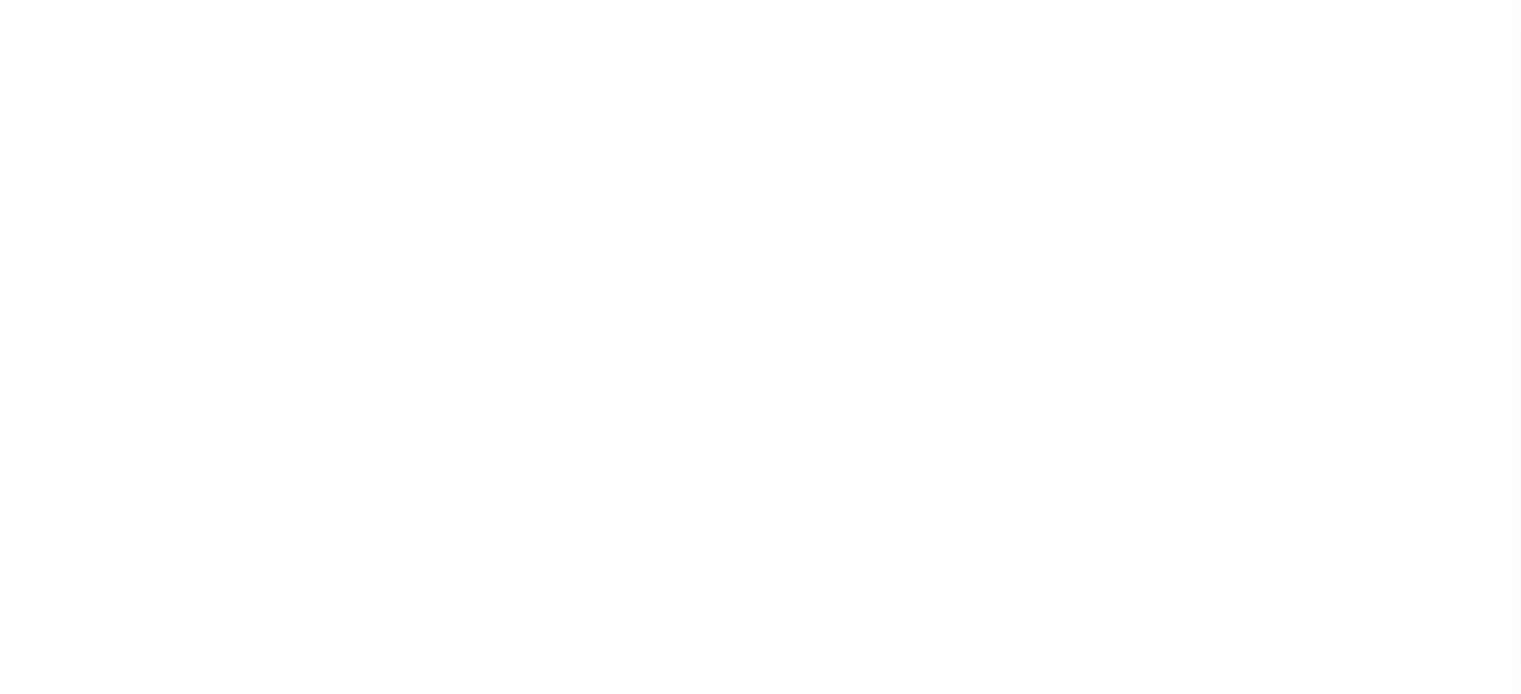 scroll, scrollTop: 0, scrollLeft: 0, axis: both 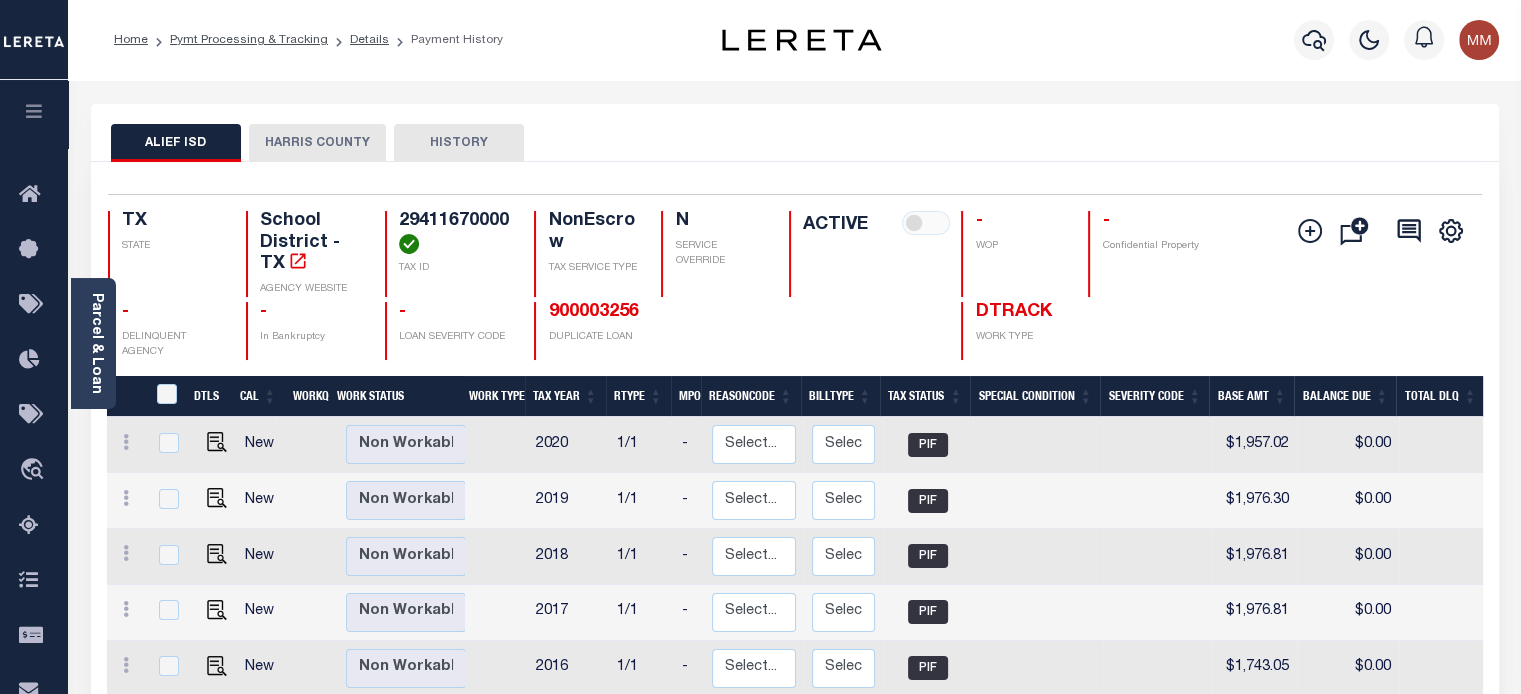 click on "HARRIS COUNTY" at bounding box center (317, 143) 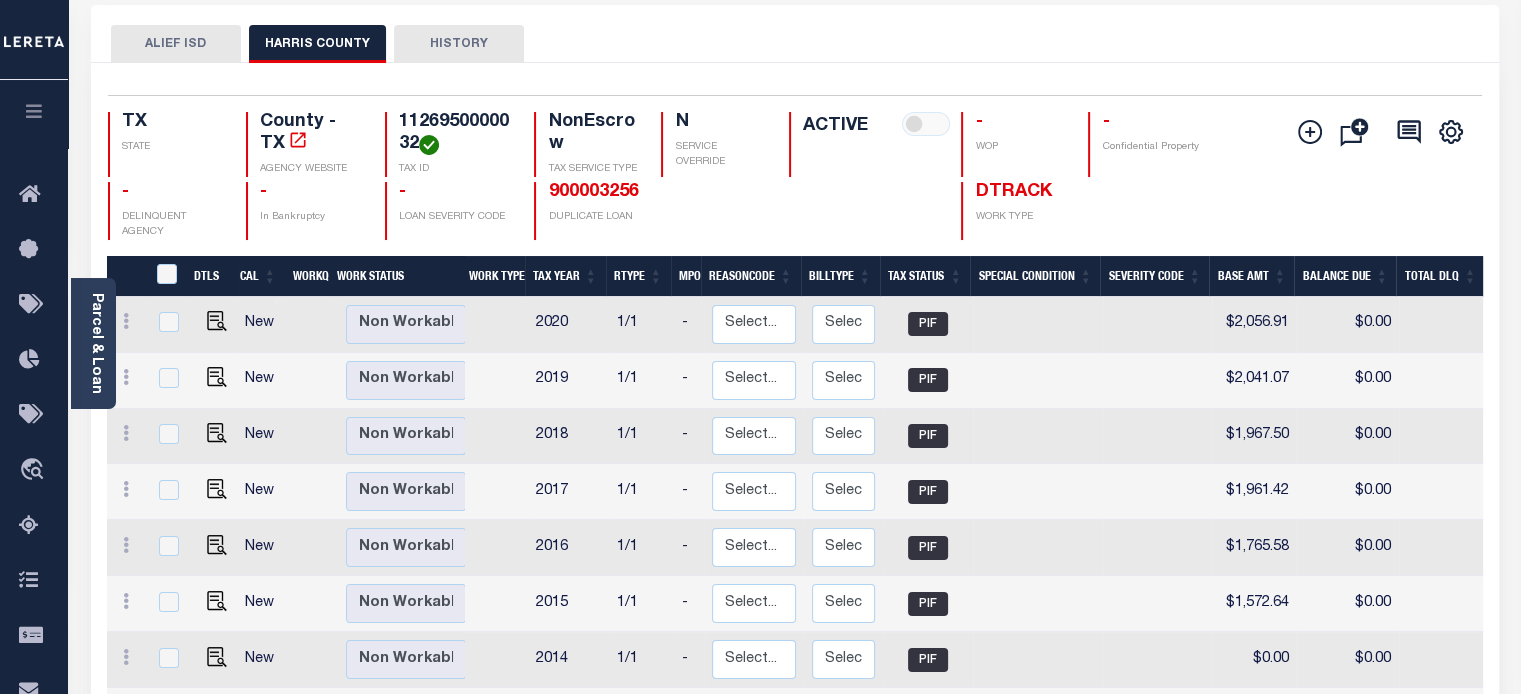 scroll, scrollTop: 100, scrollLeft: 0, axis: vertical 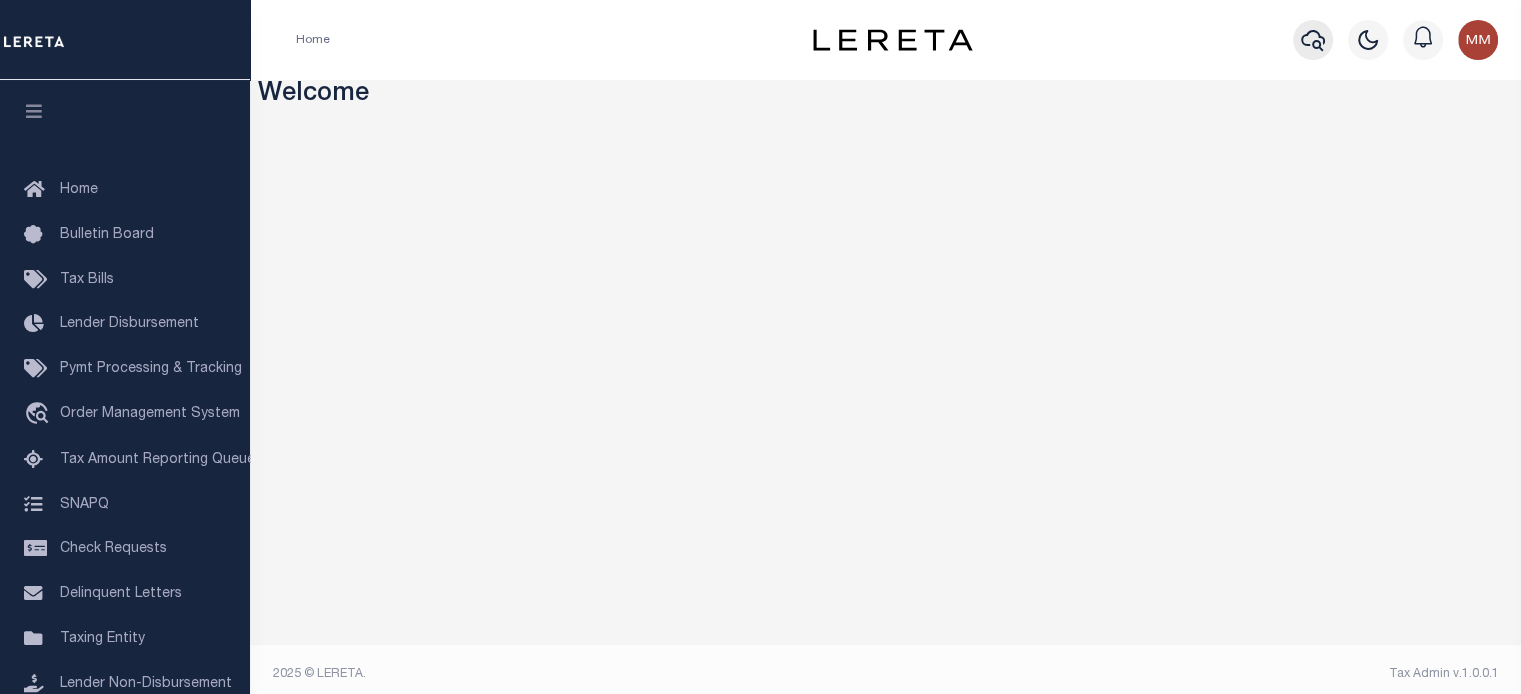 click 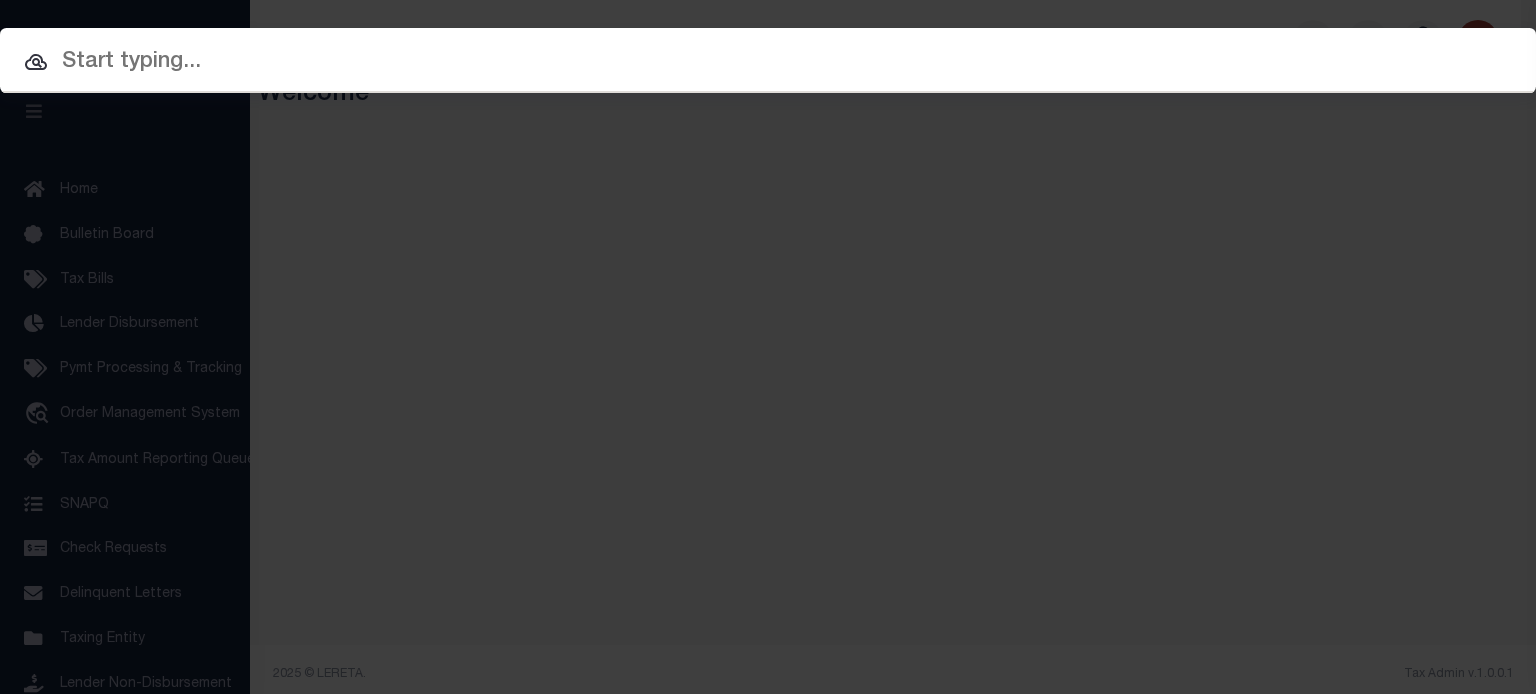 click at bounding box center (768, 62) 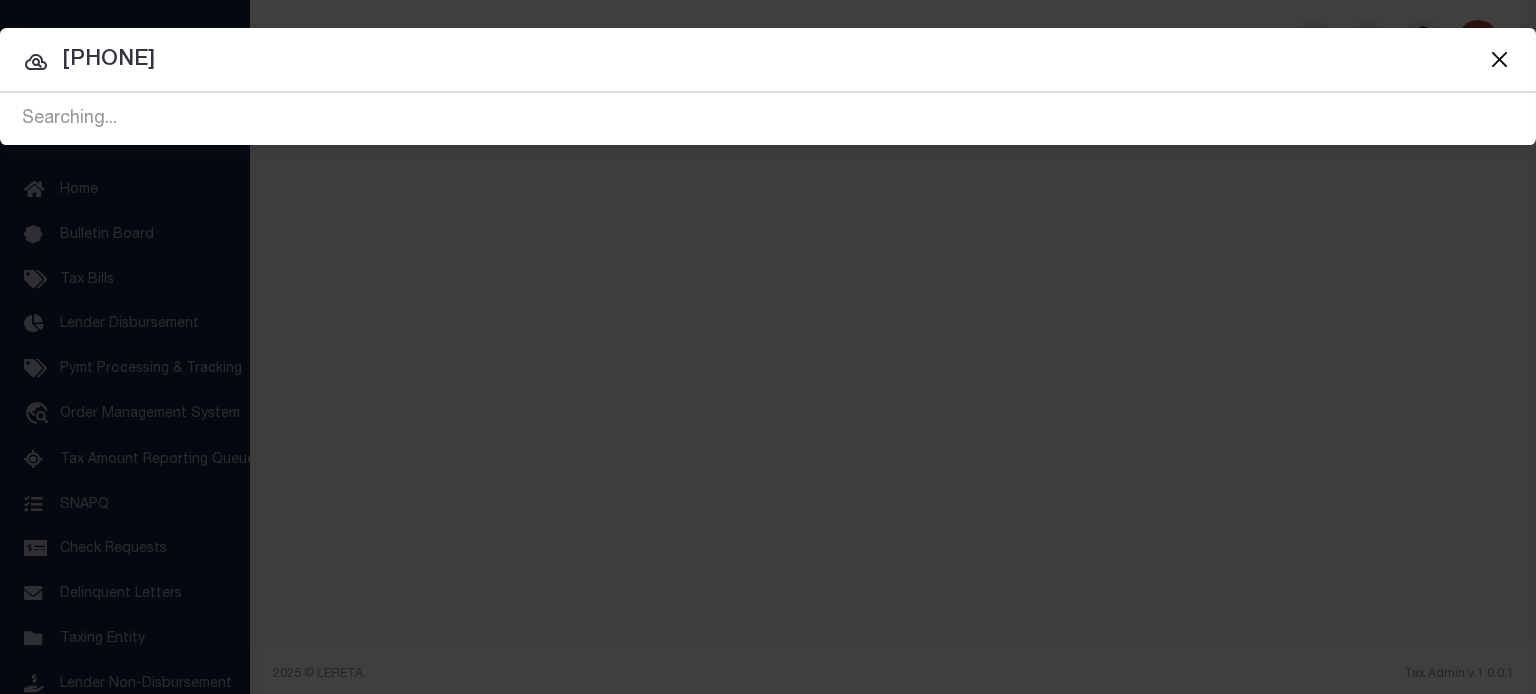 type on "112-695-000-0032" 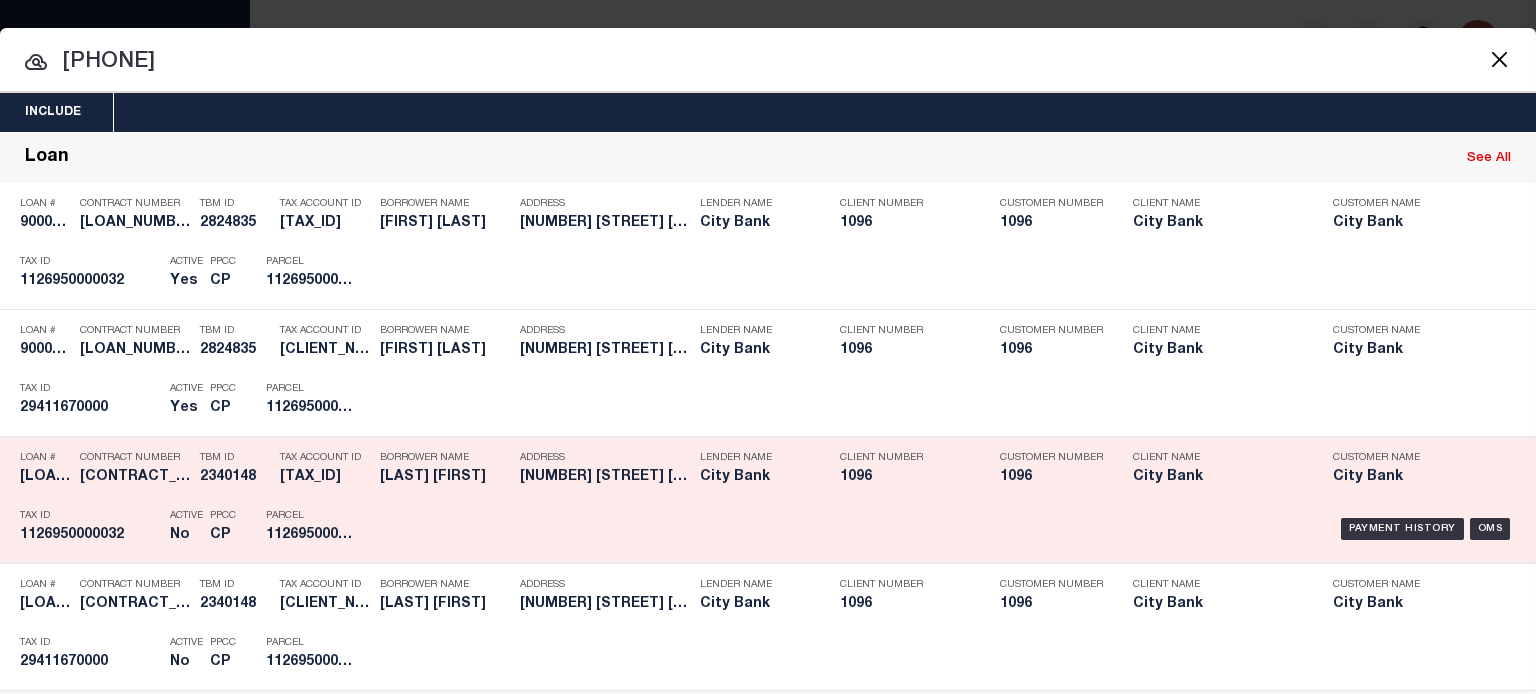 click on "Loan #
NAA16201122
Contract Number
A0543737
TBM ID
2340148
Tax Account ID
31734598
797248
Borrower Name
DINH VIEN
Address
6126 LINNHAVEN DR    77072 HOUS...
Lender Name
City Bank
Client Number" at bounding box center (768, 500) 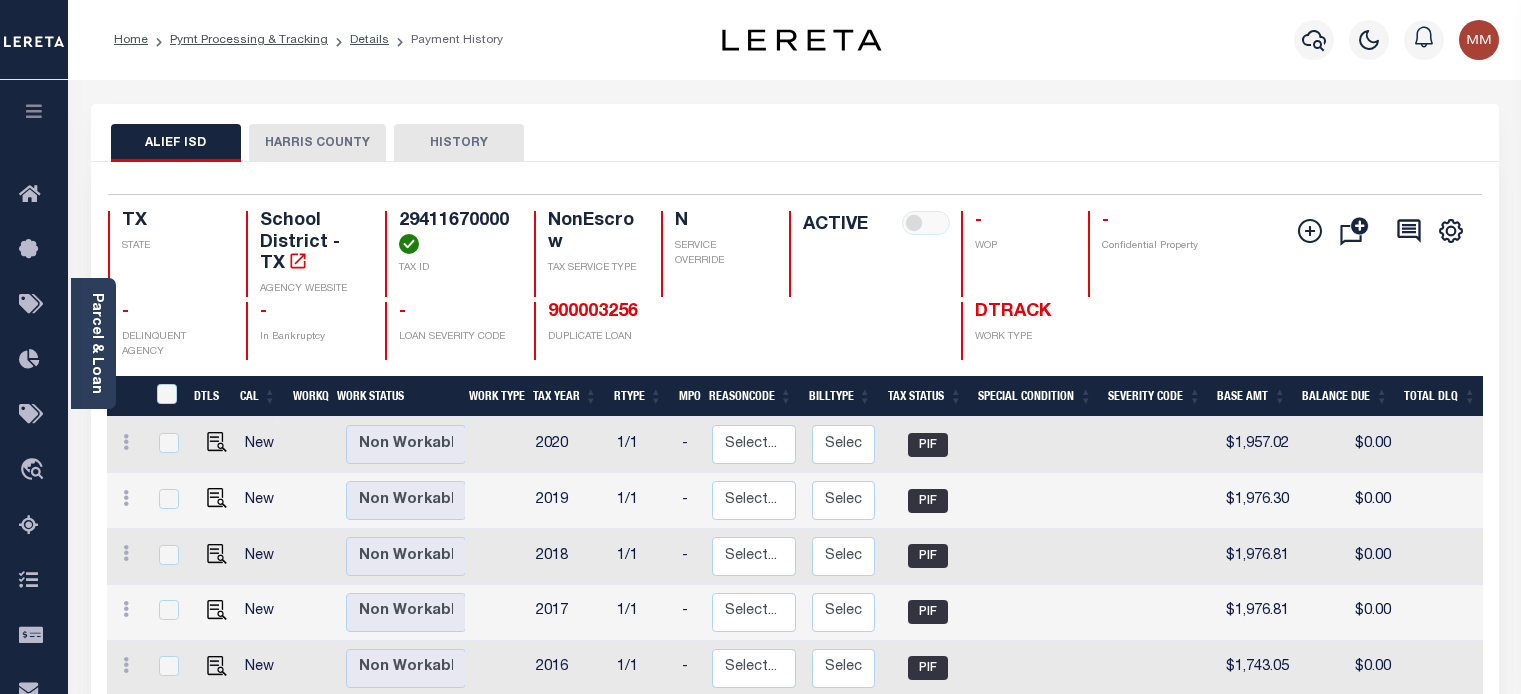scroll, scrollTop: 0, scrollLeft: 0, axis: both 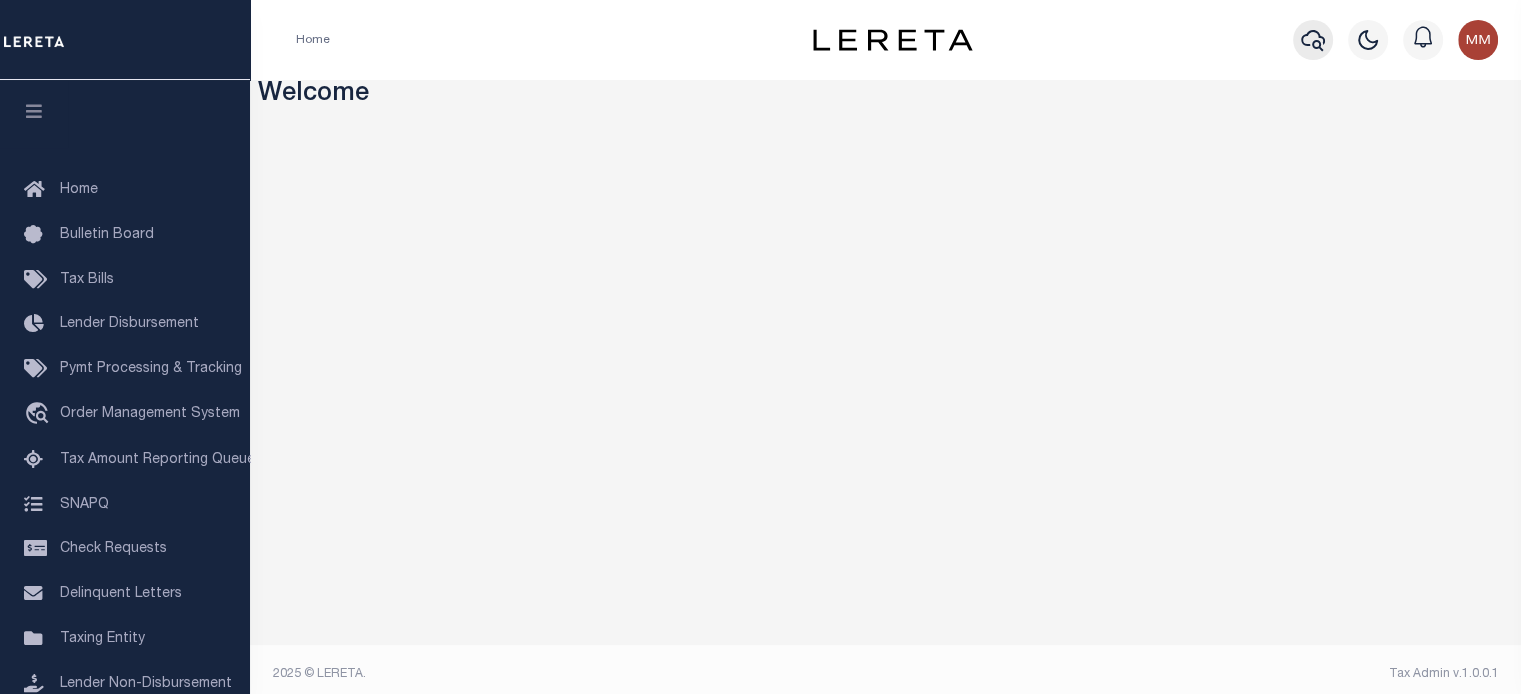 click 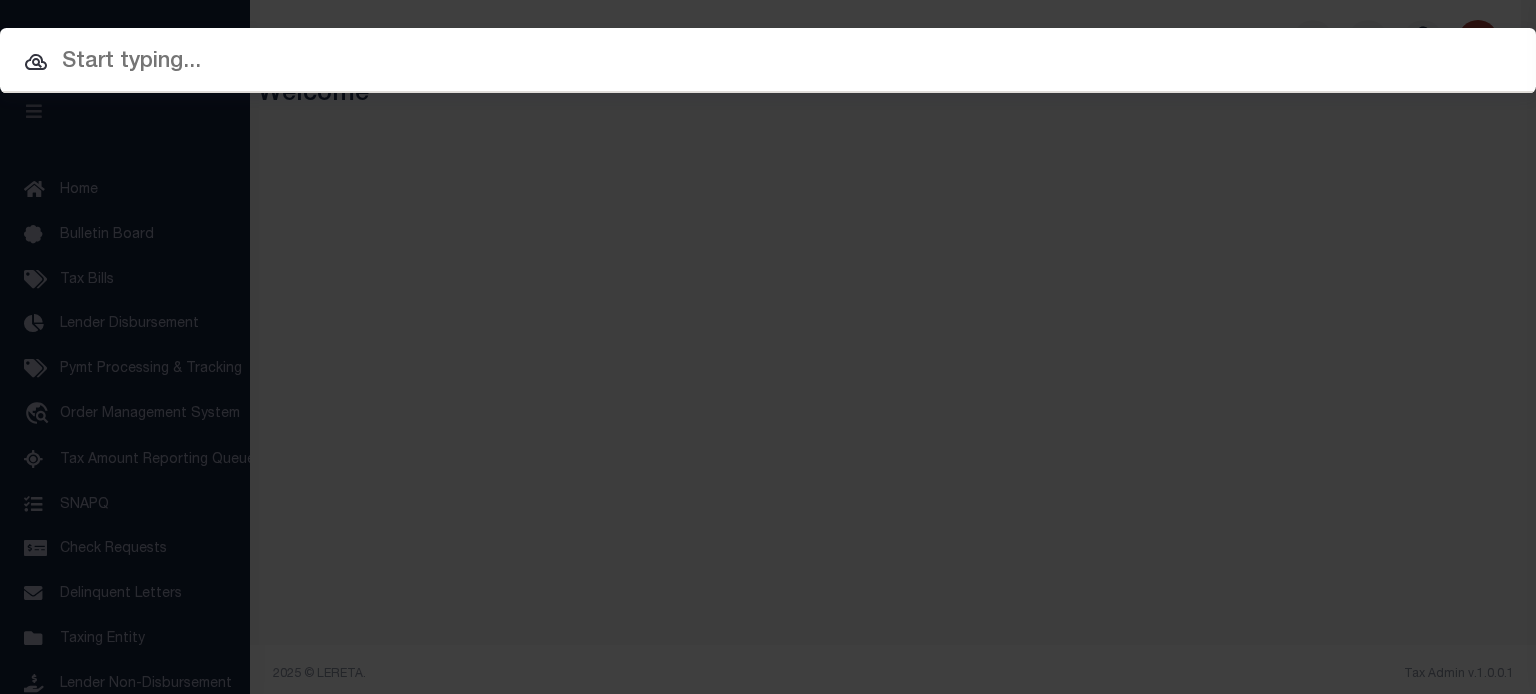 drag, startPoint x: 934, startPoint y: 75, endPoint x: 917, endPoint y: 115, distance: 43.462627 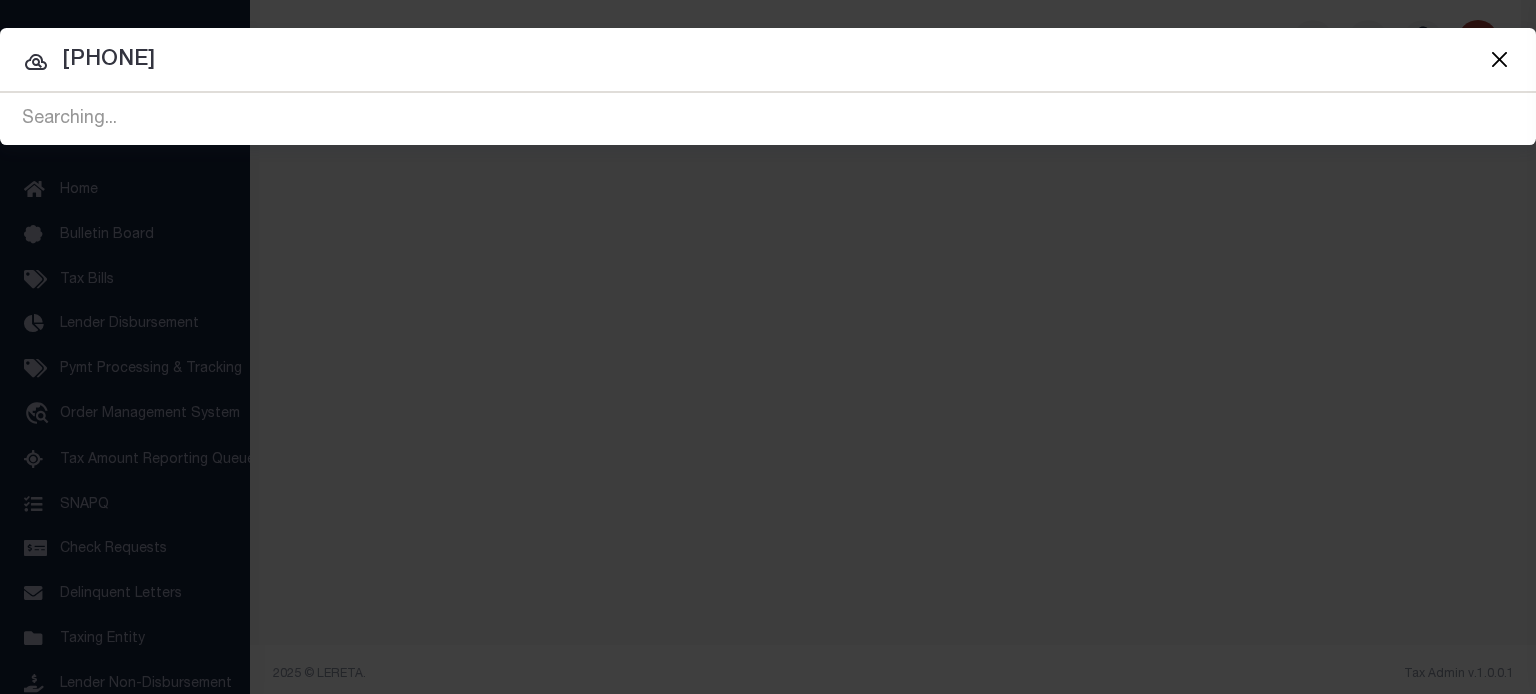 type on "[PHONE]" 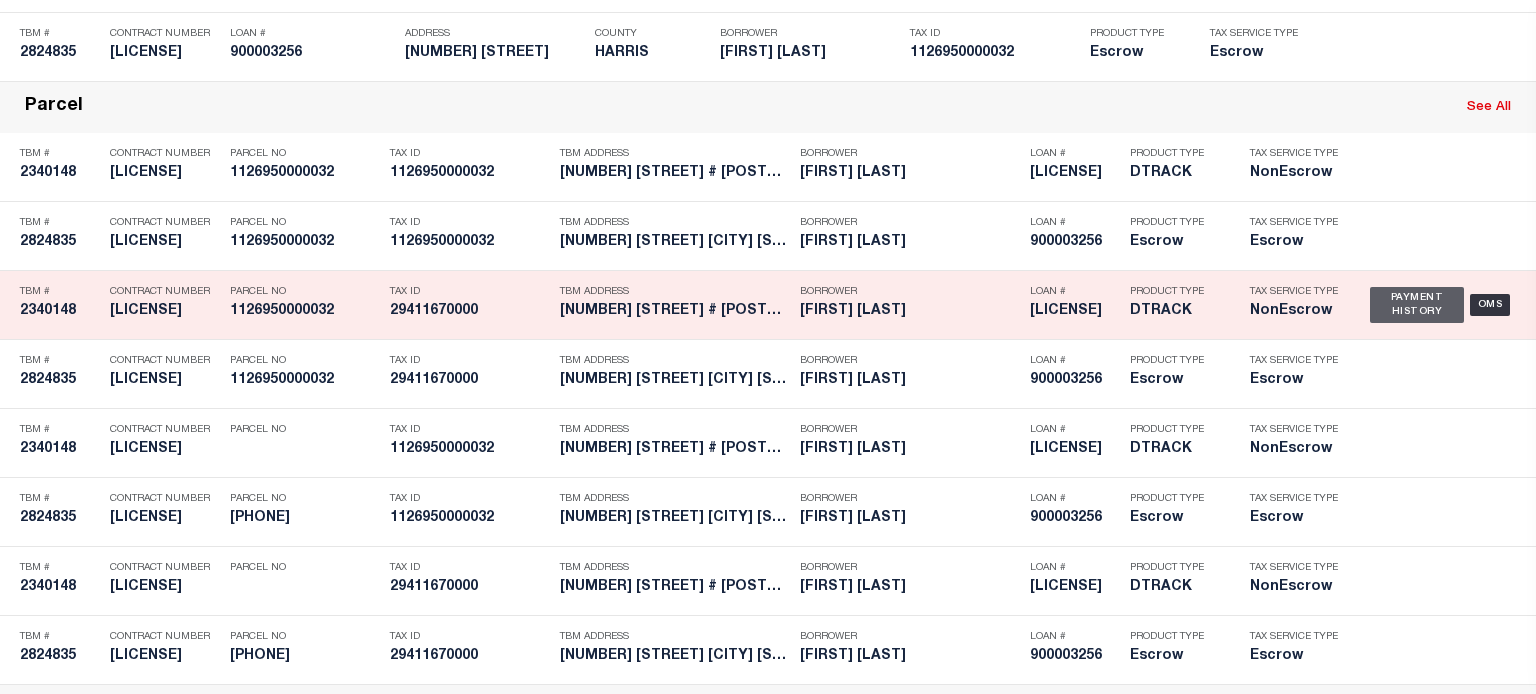 scroll, scrollTop: 800, scrollLeft: 0, axis: vertical 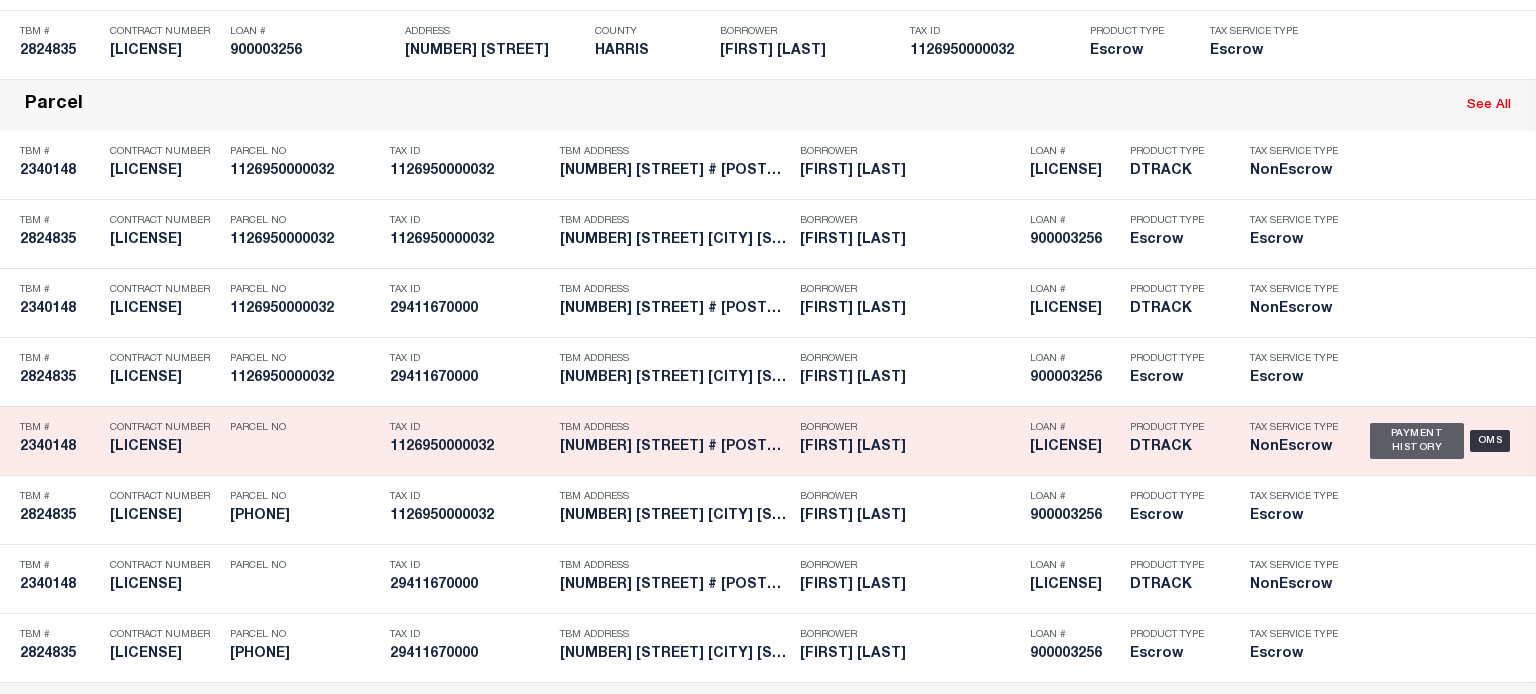 click on "Payment History" at bounding box center [1417, 441] 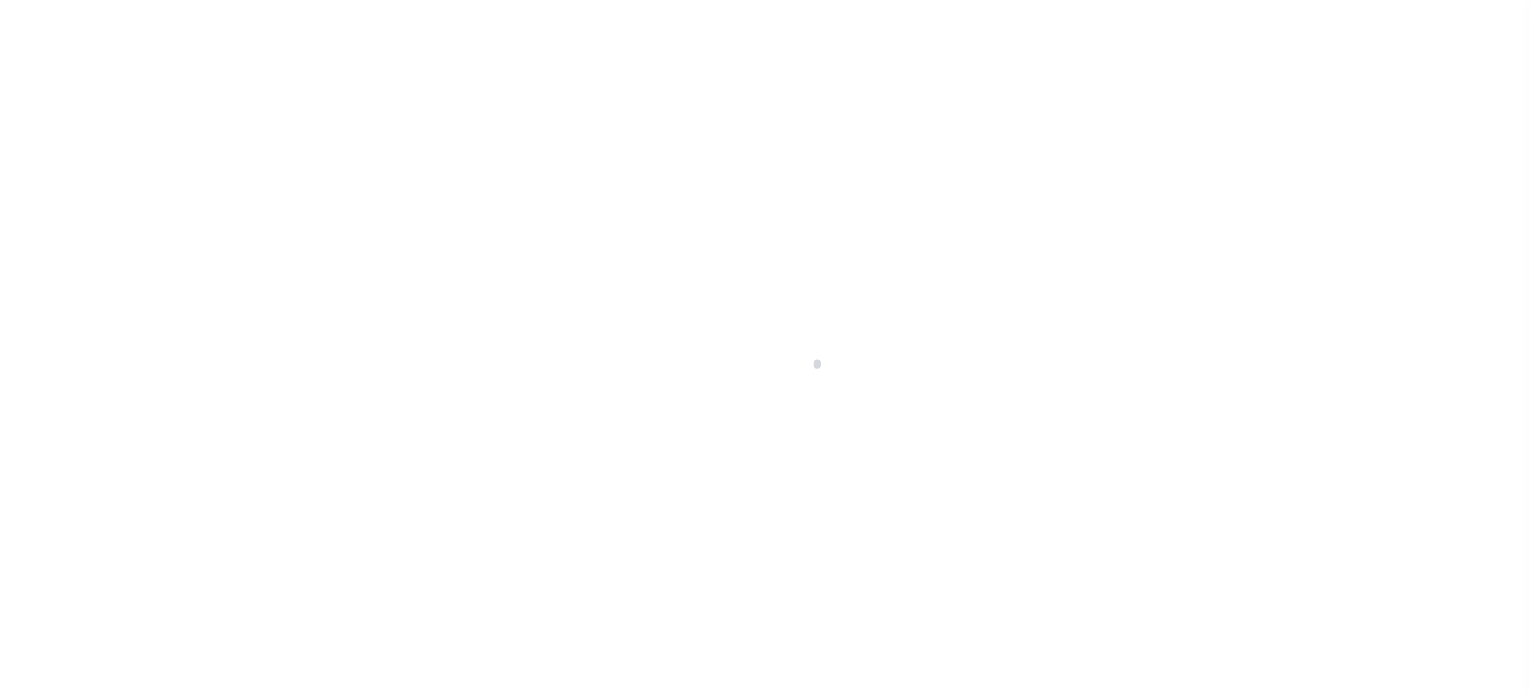 scroll, scrollTop: 0, scrollLeft: 0, axis: both 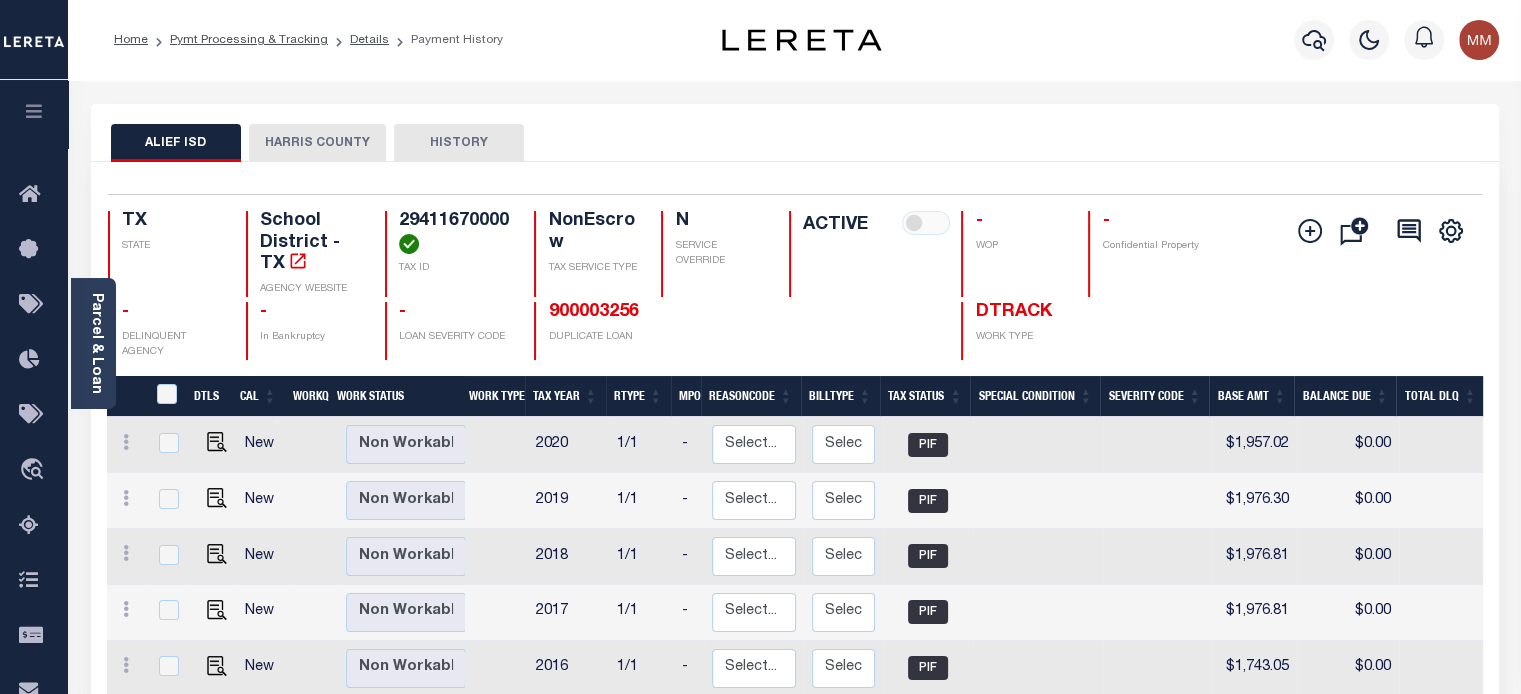 click on "HARRIS COUNTY" at bounding box center [317, 143] 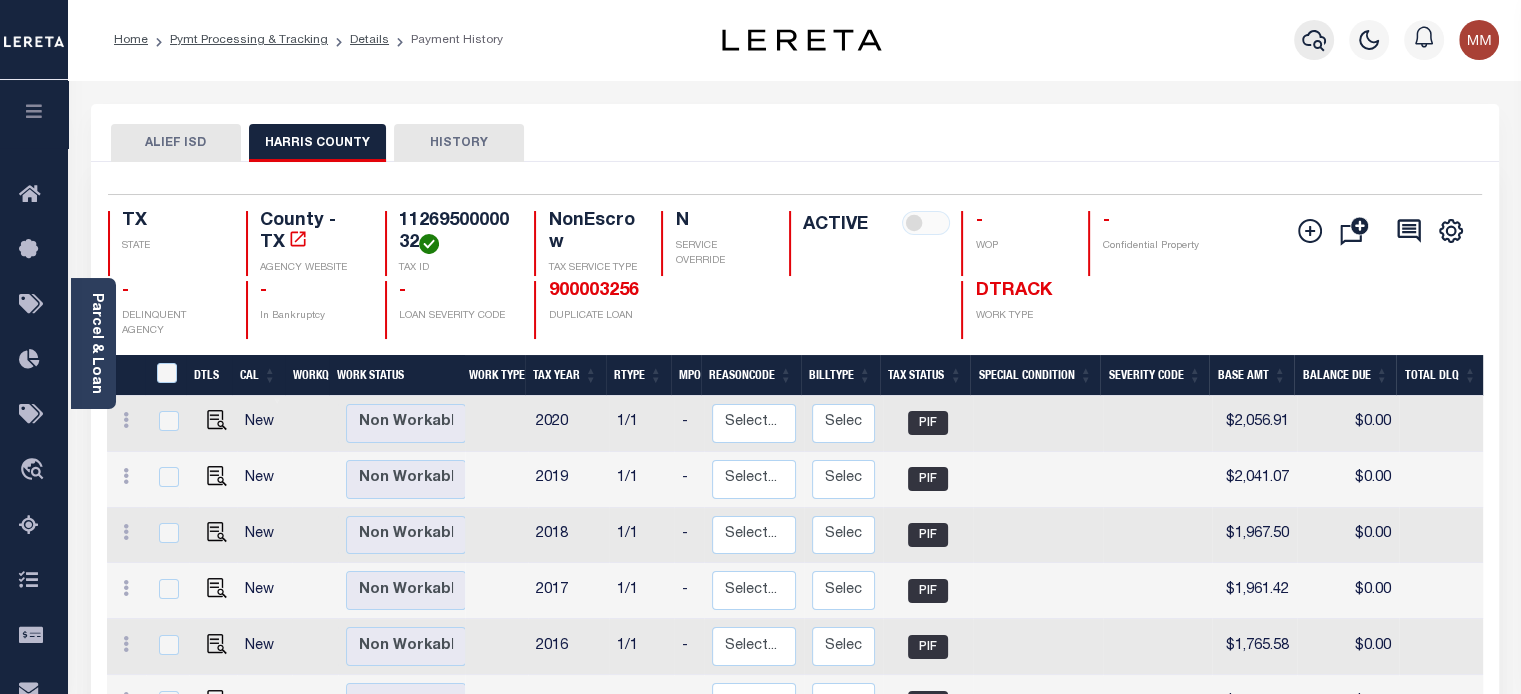 click 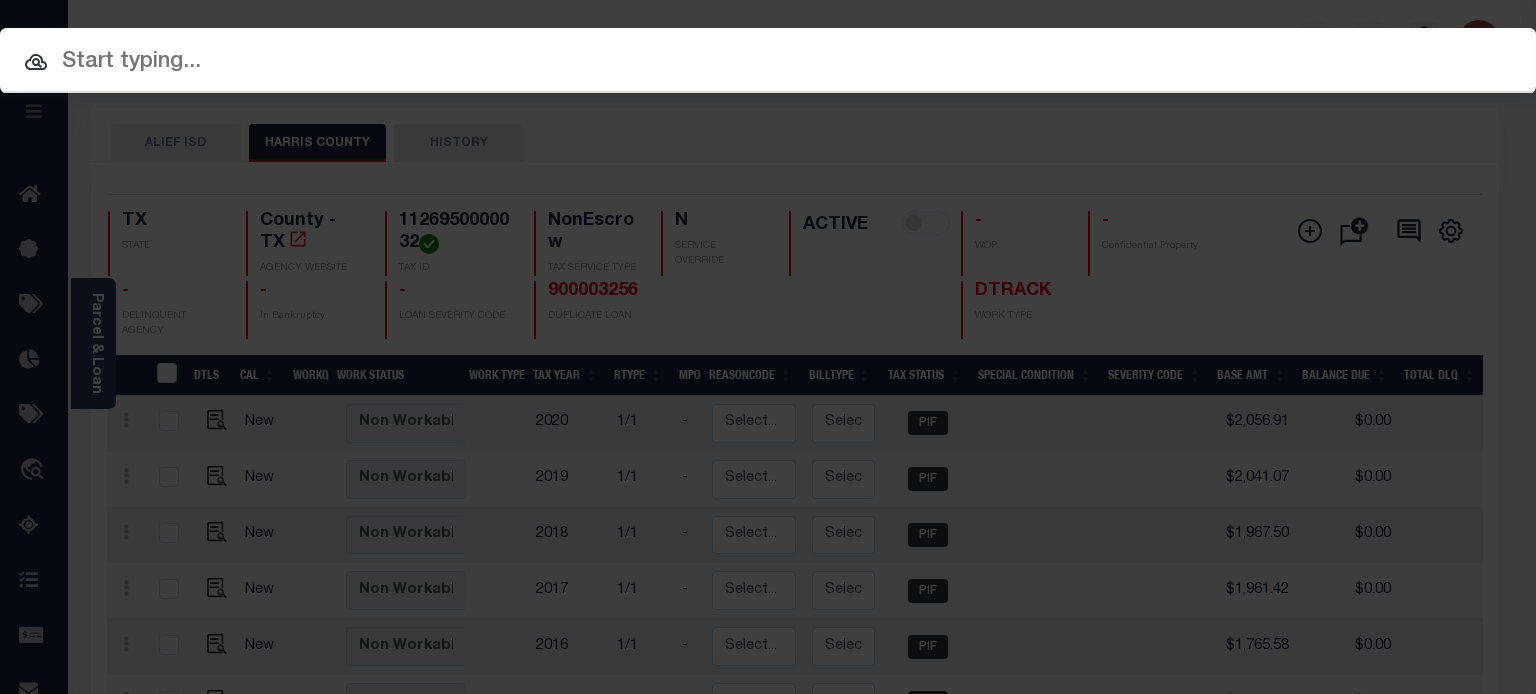 click at bounding box center (768, 62) 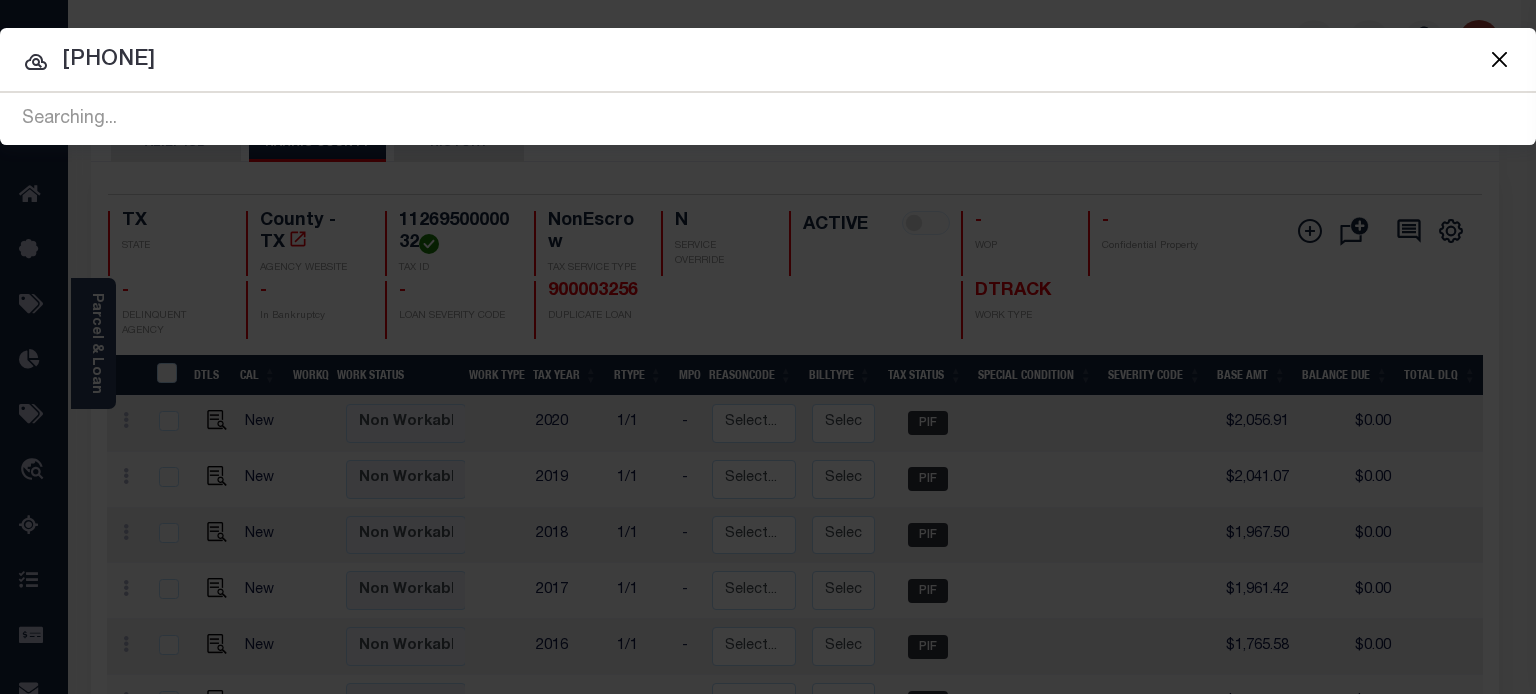 type on "112 695 000 0032" 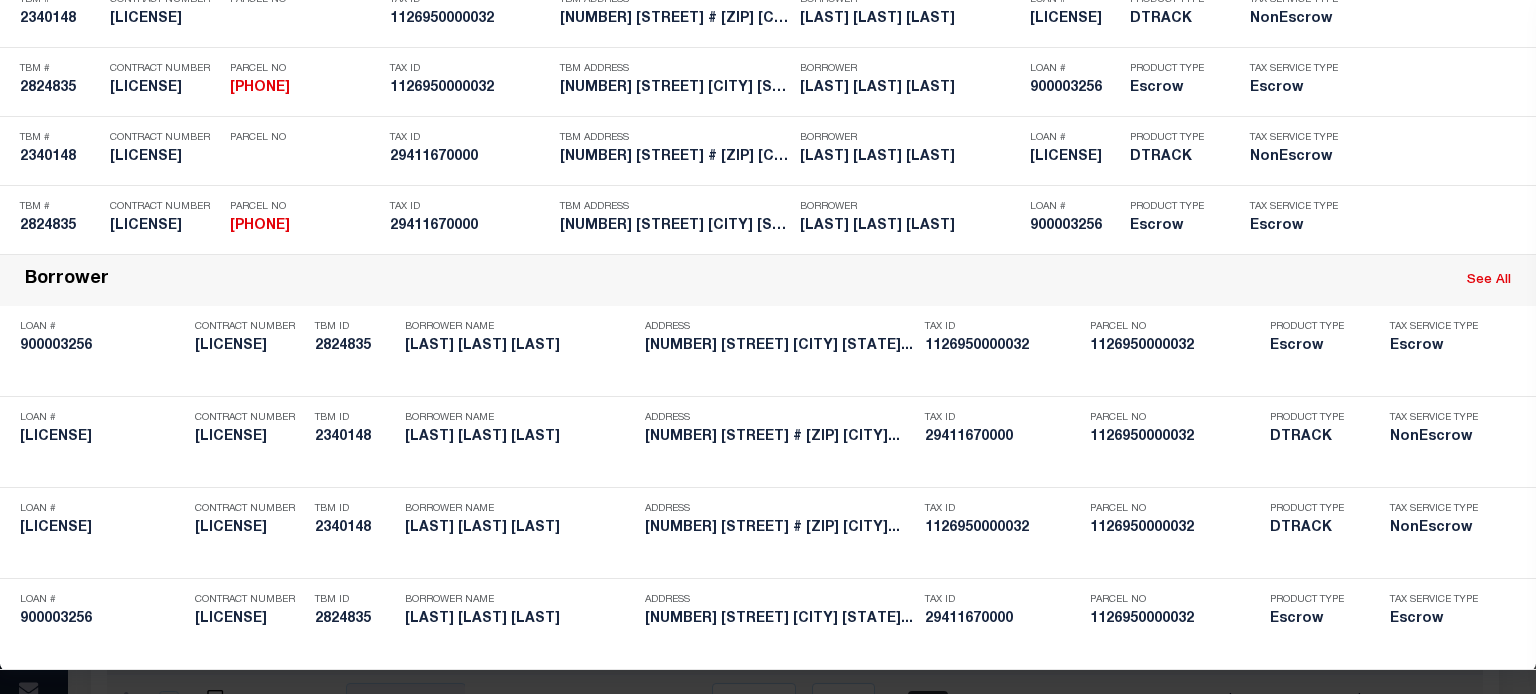 scroll, scrollTop: 1229, scrollLeft: 0, axis: vertical 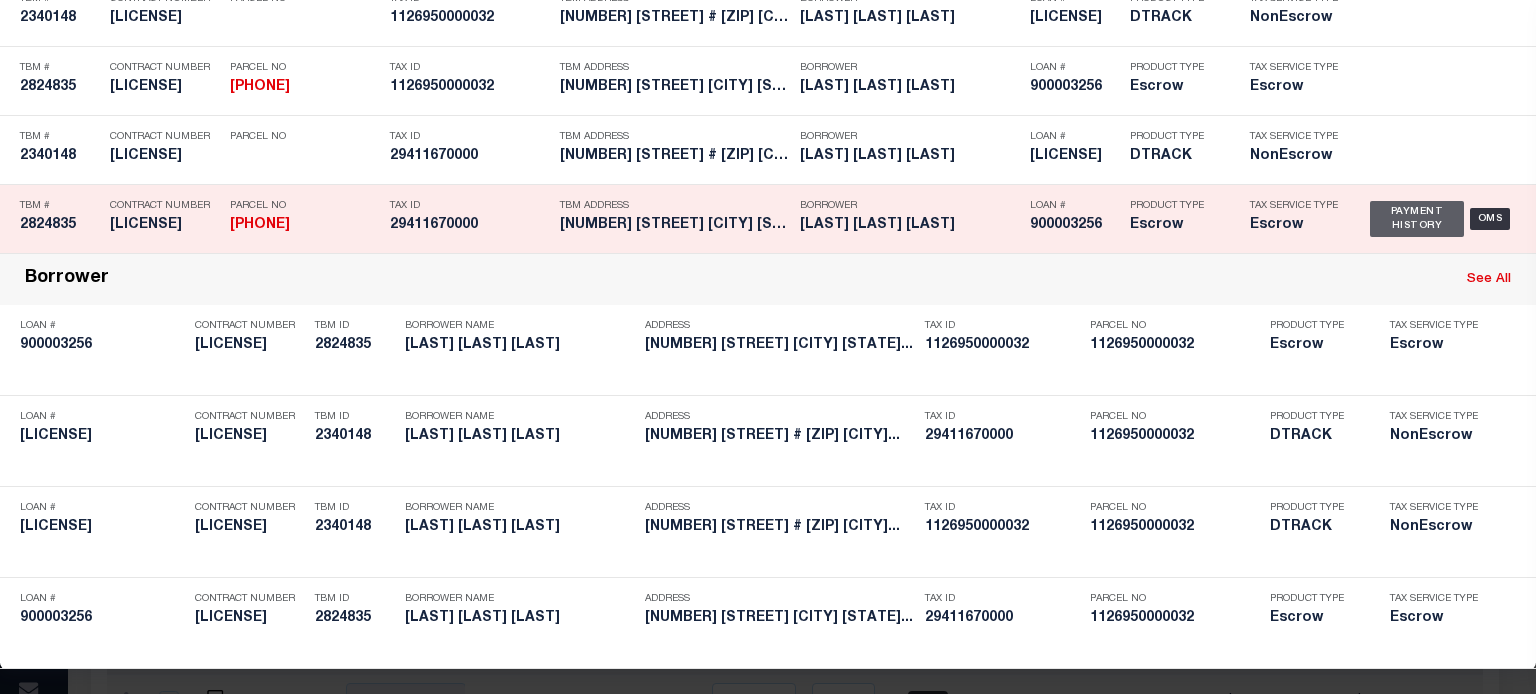 click on "Payment History" at bounding box center (1417, 219) 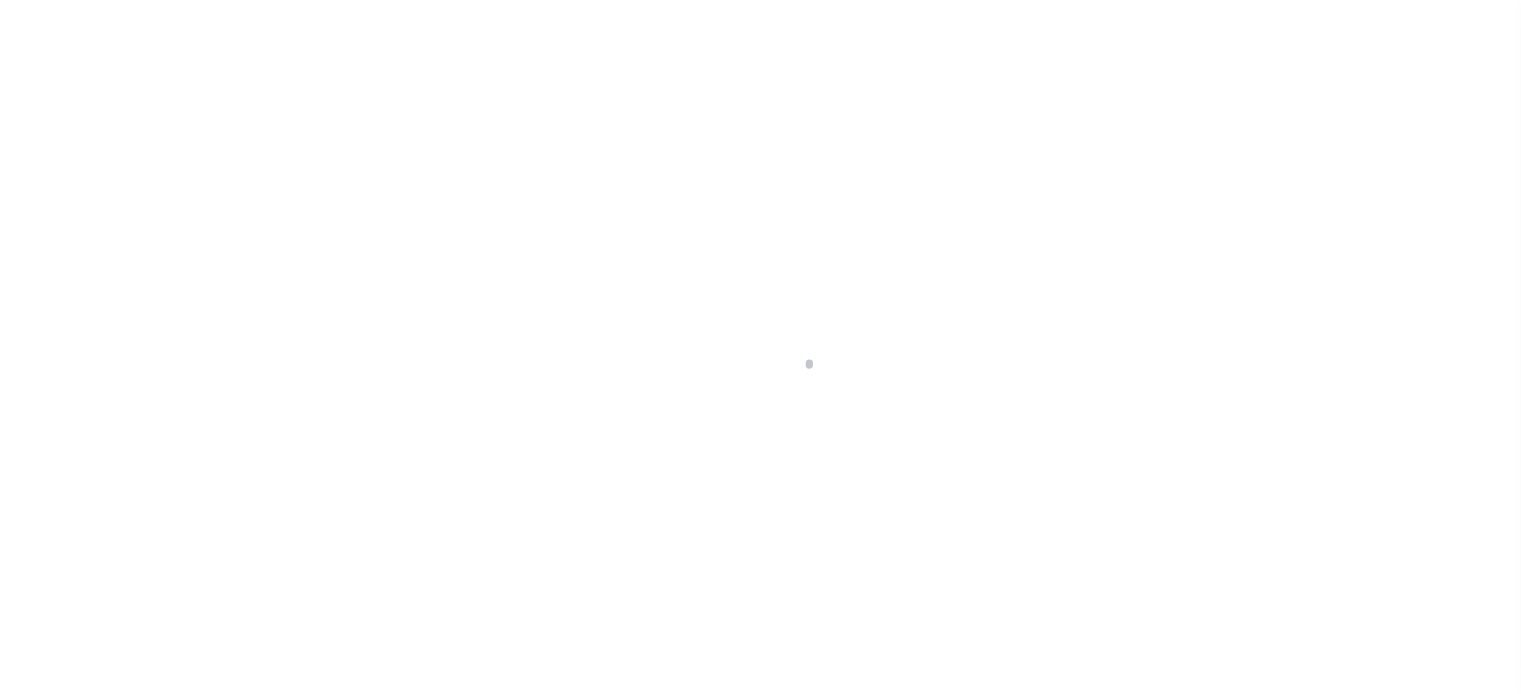 scroll, scrollTop: 0, scrollLeft: 0, axis: both 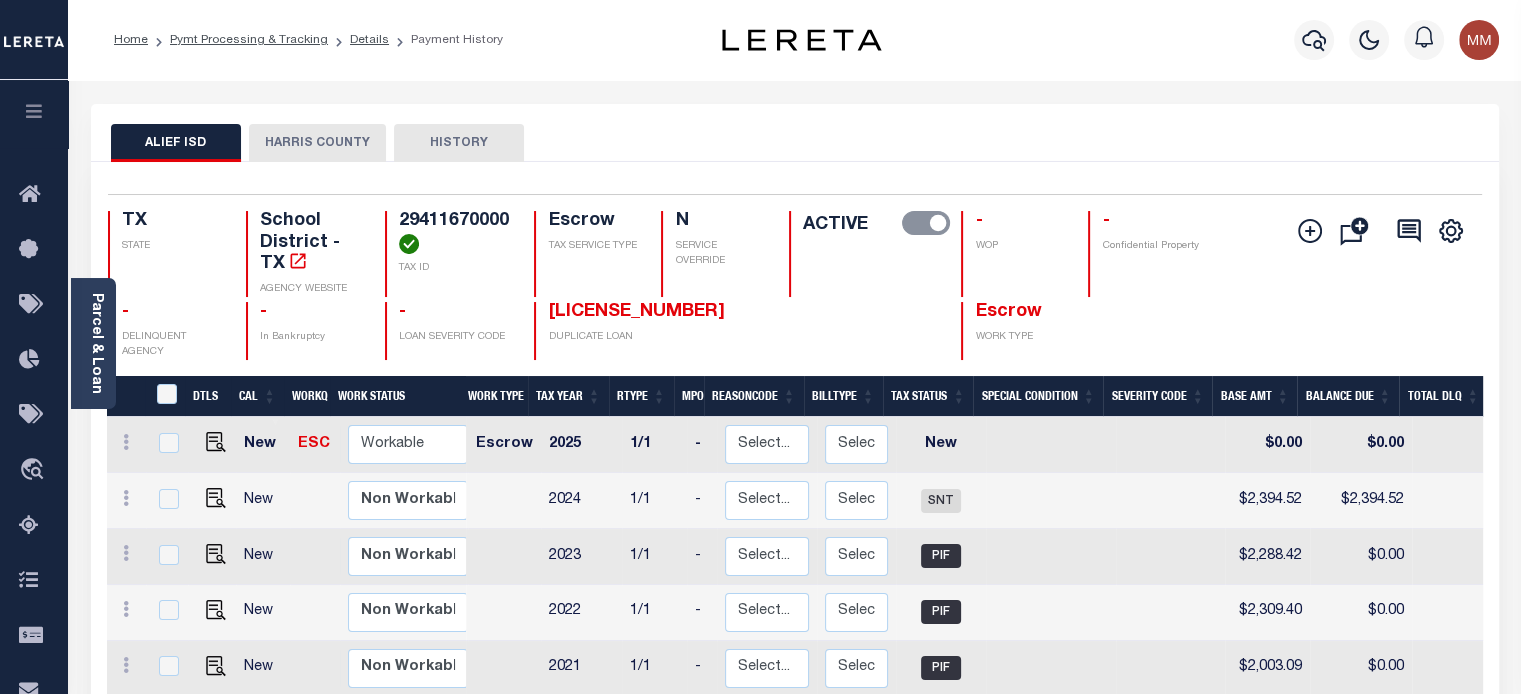 click on "HARRIS COUNTY" at bounding box center (317, 143) 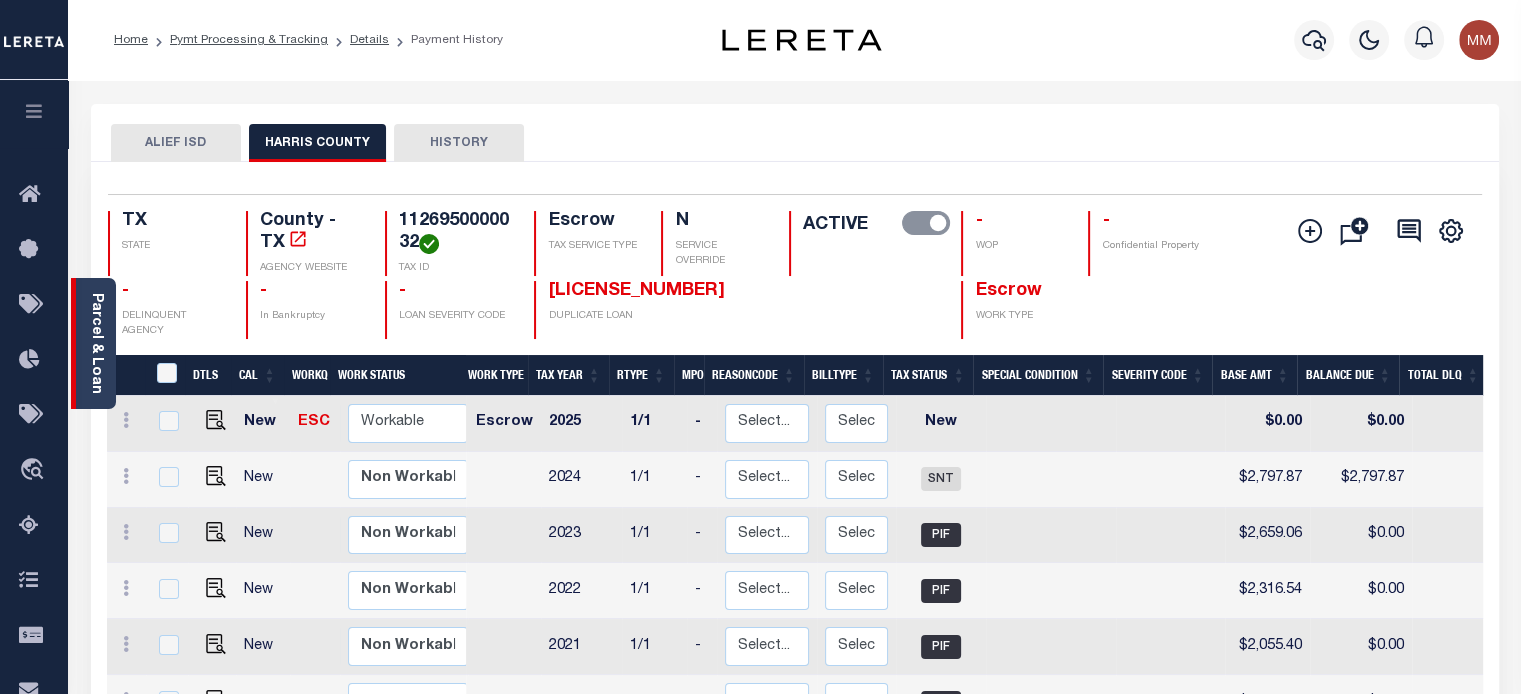 click on "Parcel & Loan" at bounding box center [96, 343] 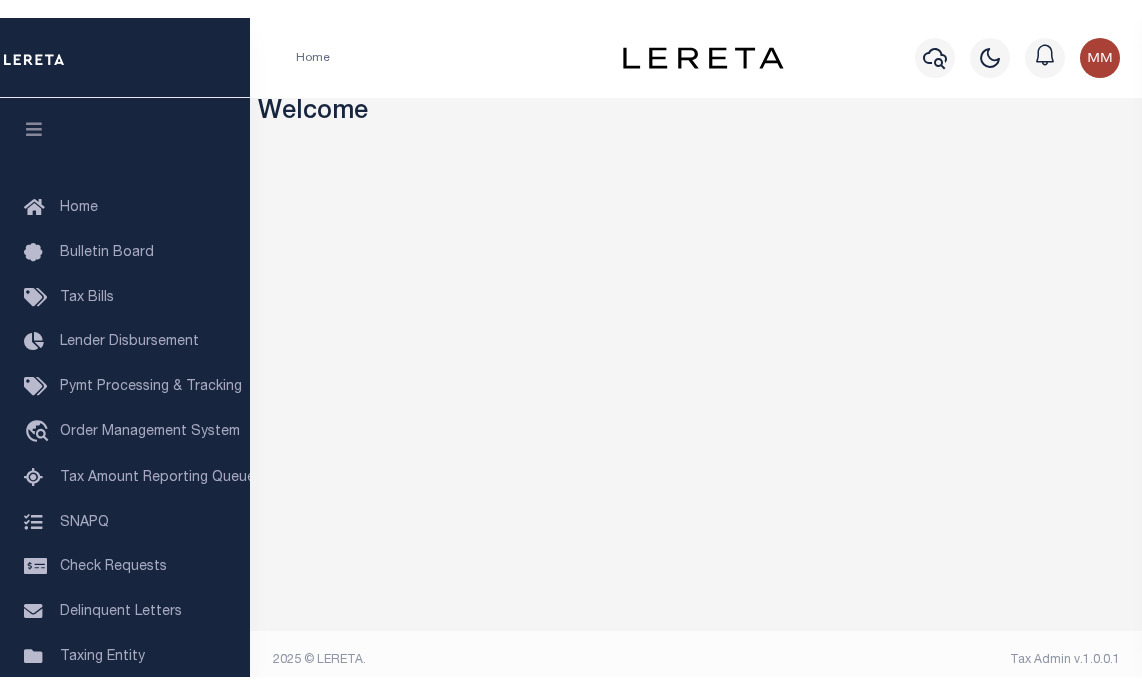 scroll, scrollTop: 0, scrollLeft: 0, axis: both 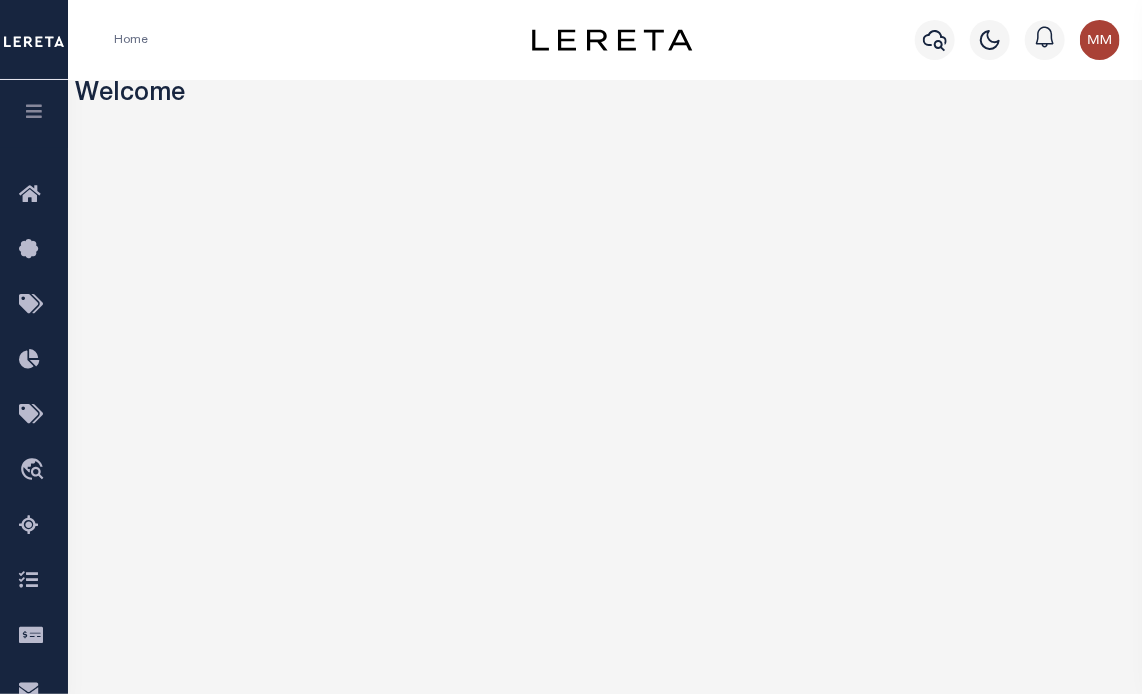 click at bounding box center (34, 111) 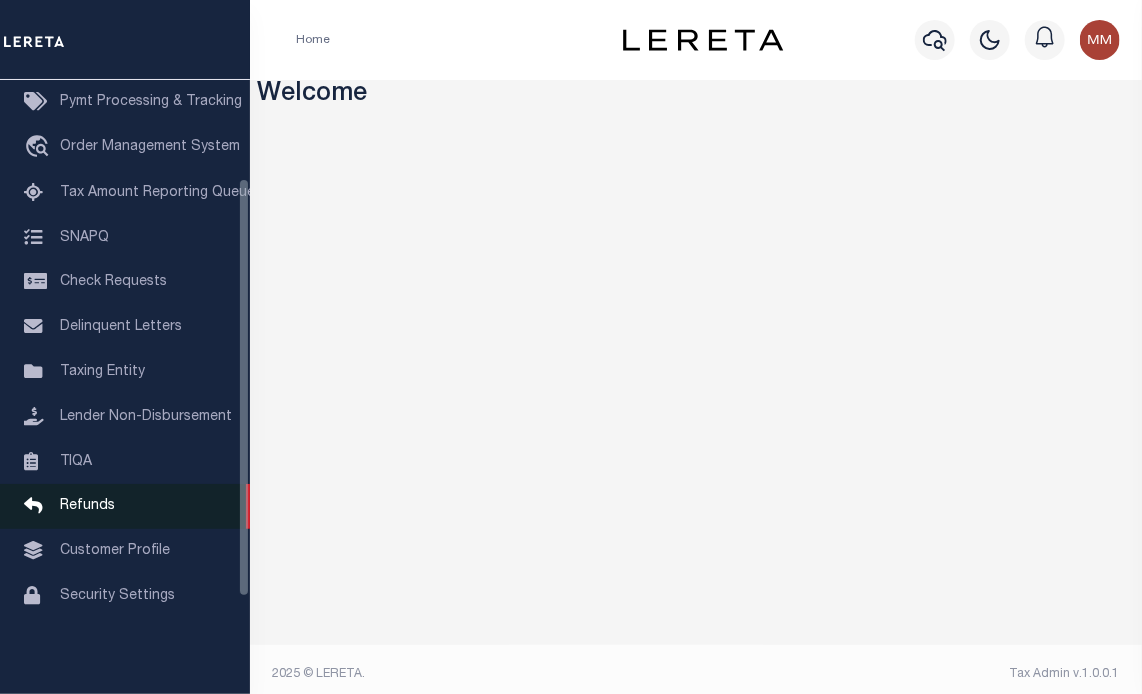 scroll, scrollTop: 284, scrollLeft: 0, axis: vertical 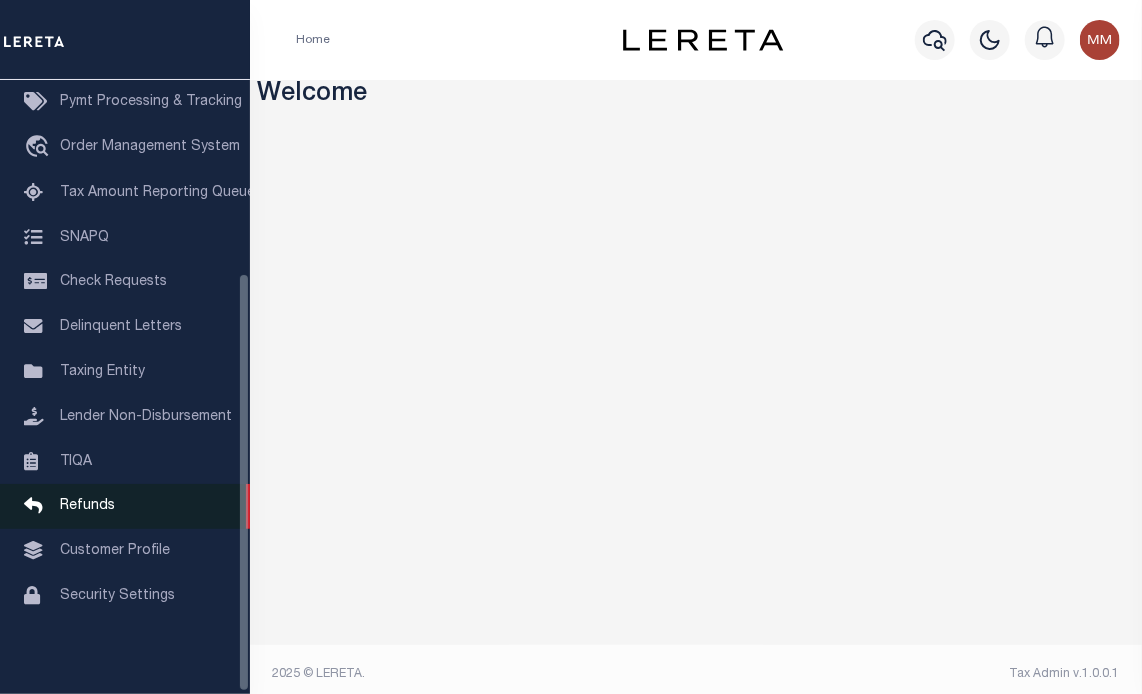 click on "Refunds" at bounding box center [125, 506] 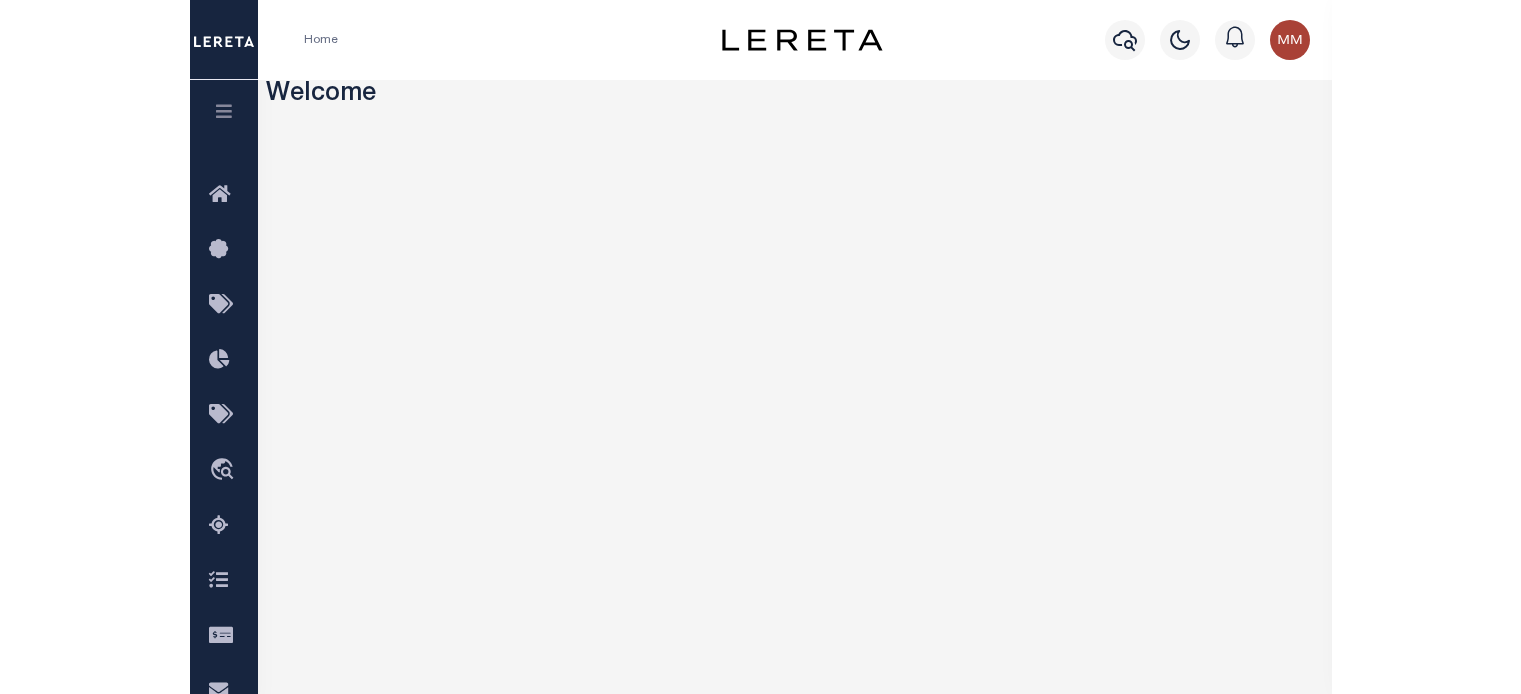 scroll, scrollTop: 0, scrollLeft: 0, axis: both 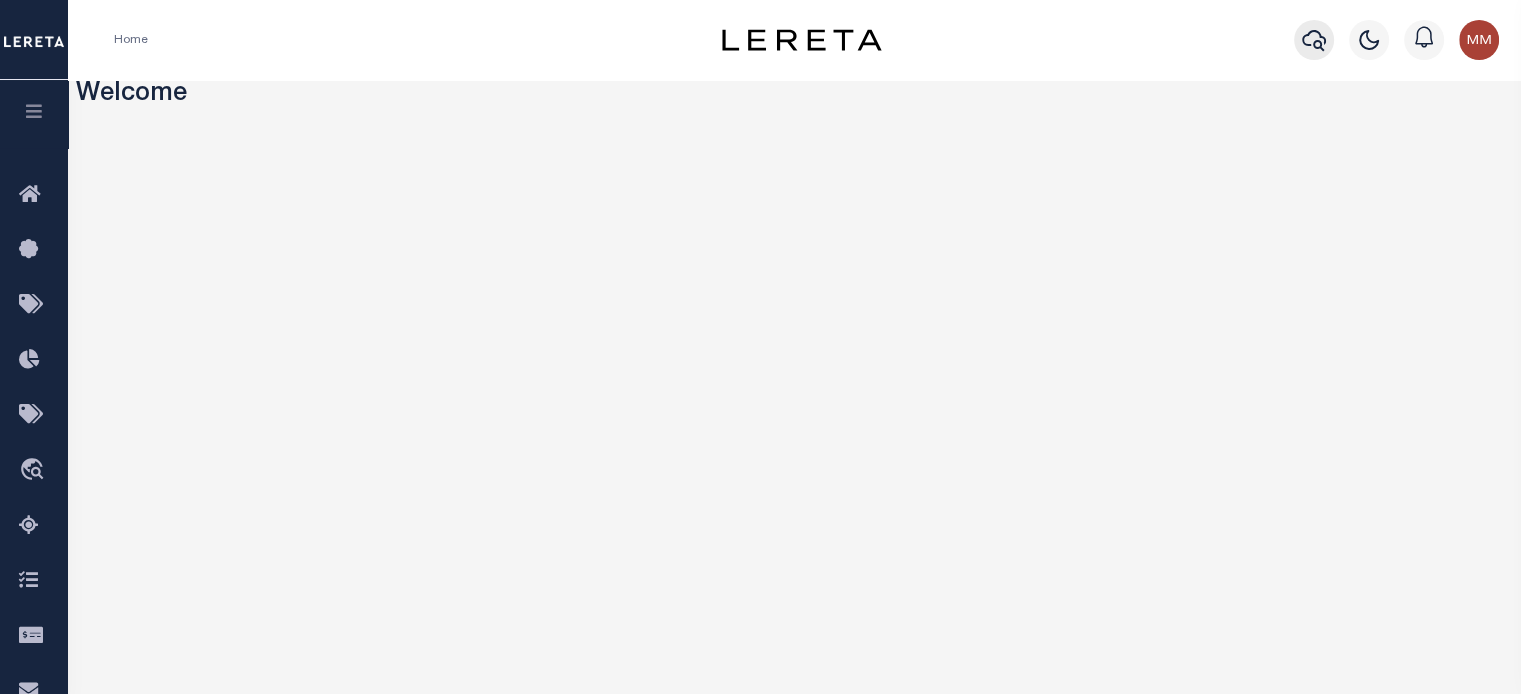 click 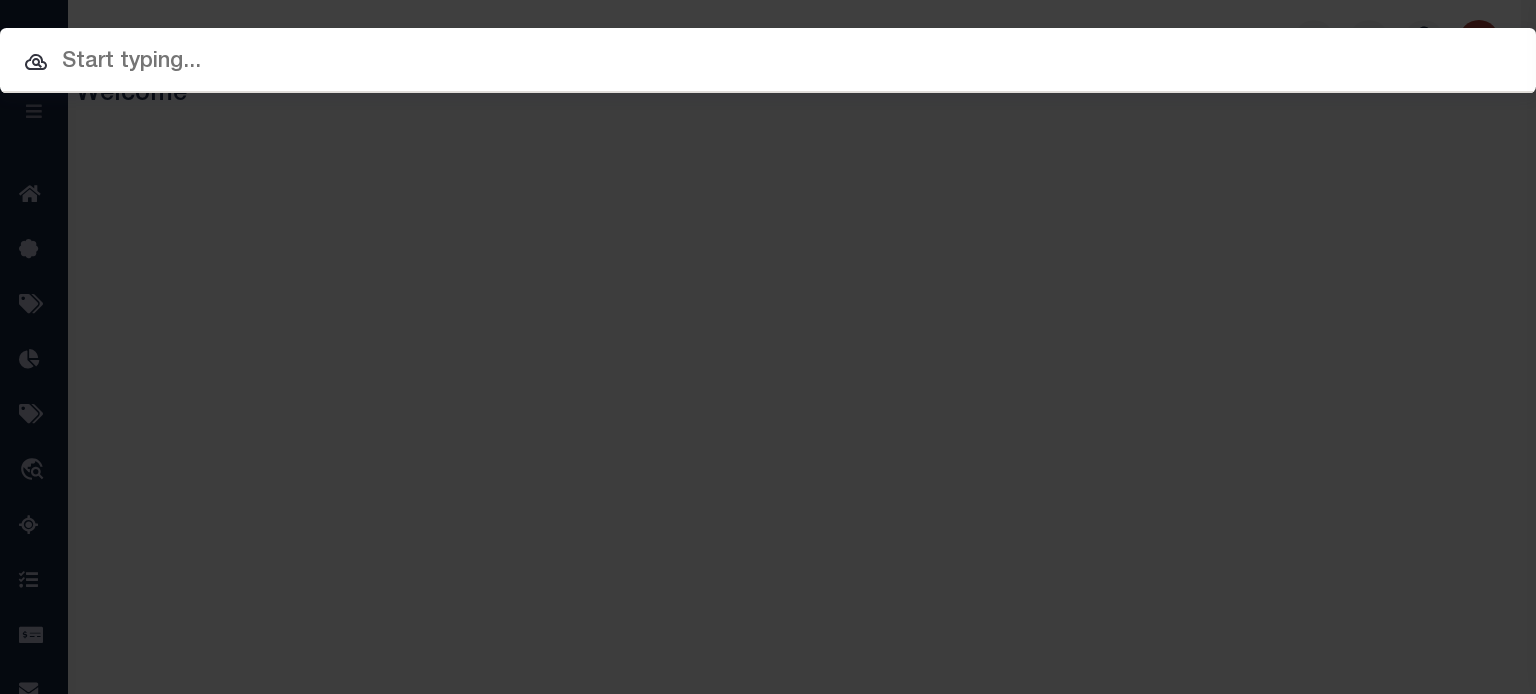 click at bounding box center (768, 62) 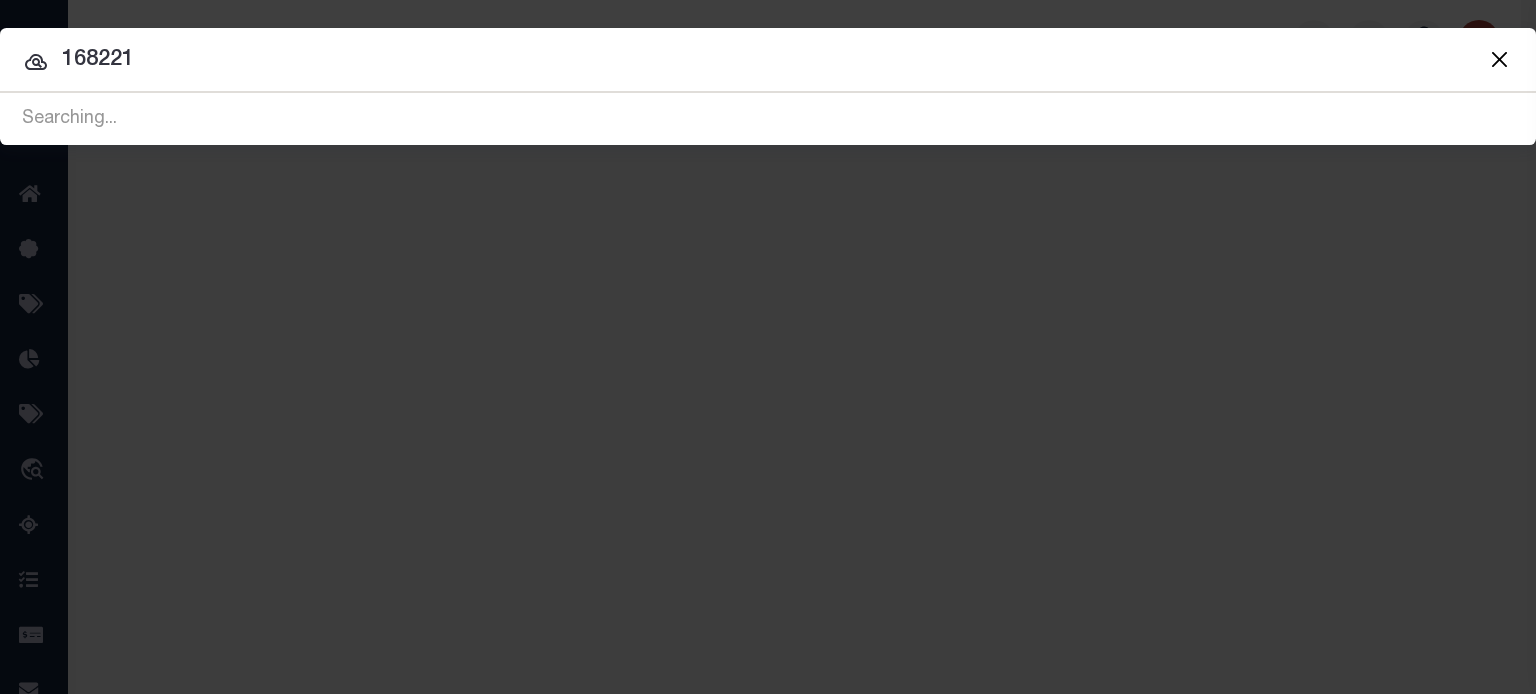 type on "168221" 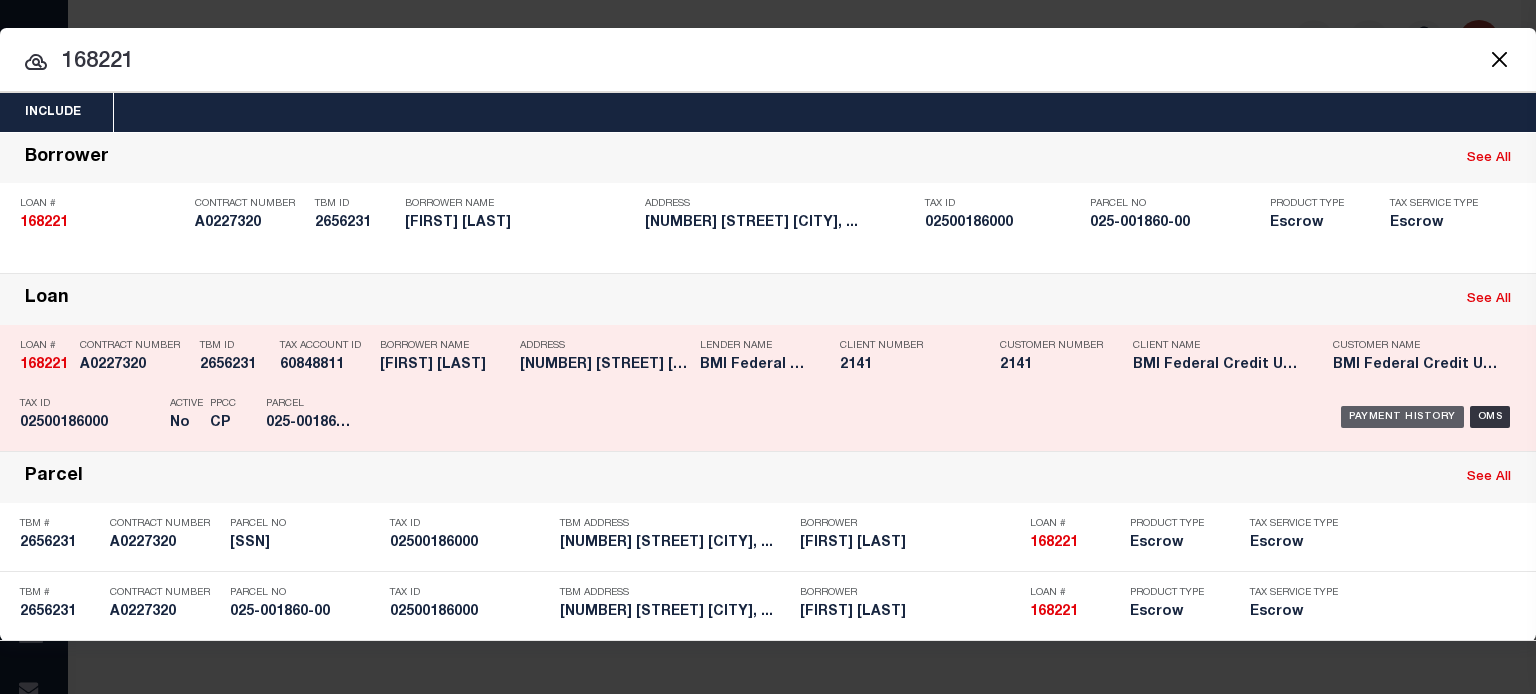 click on "Payment History" at bounding box center (1402, 417) 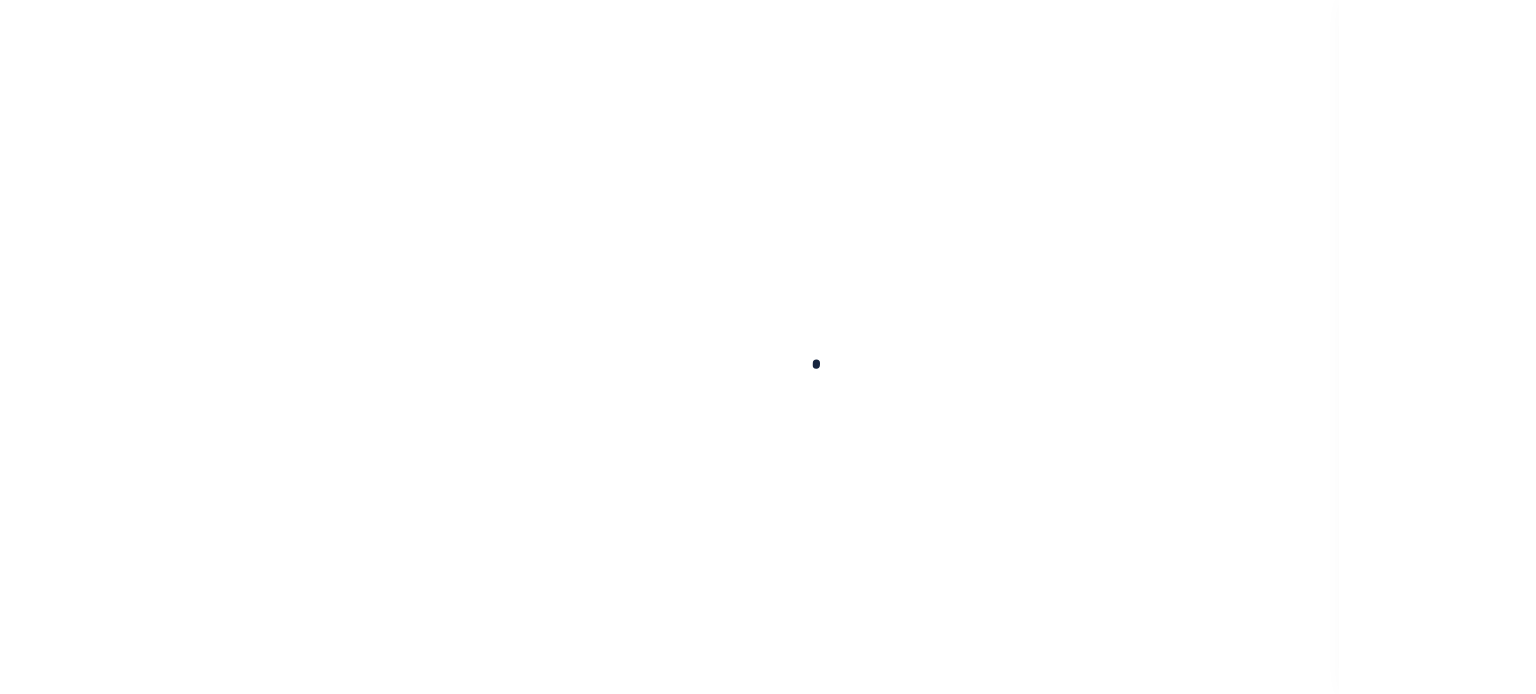 scroll, scrollTop: 0, scrollLeft: 0, axis: both 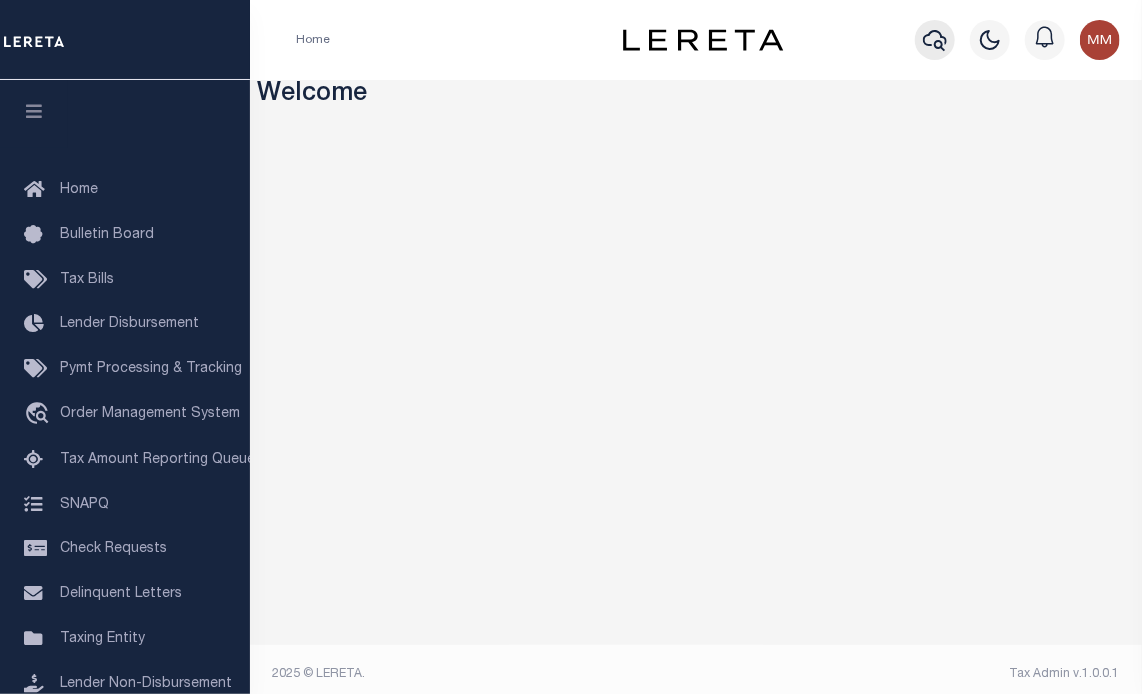 click 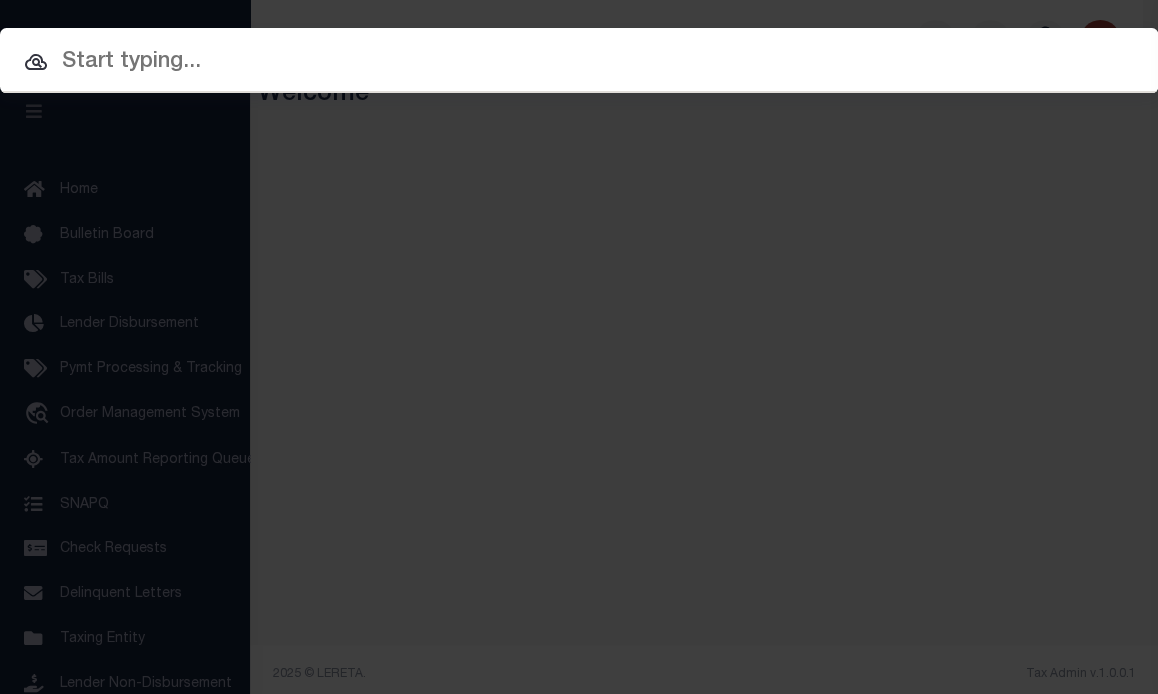click at bounding box center (579, 62) 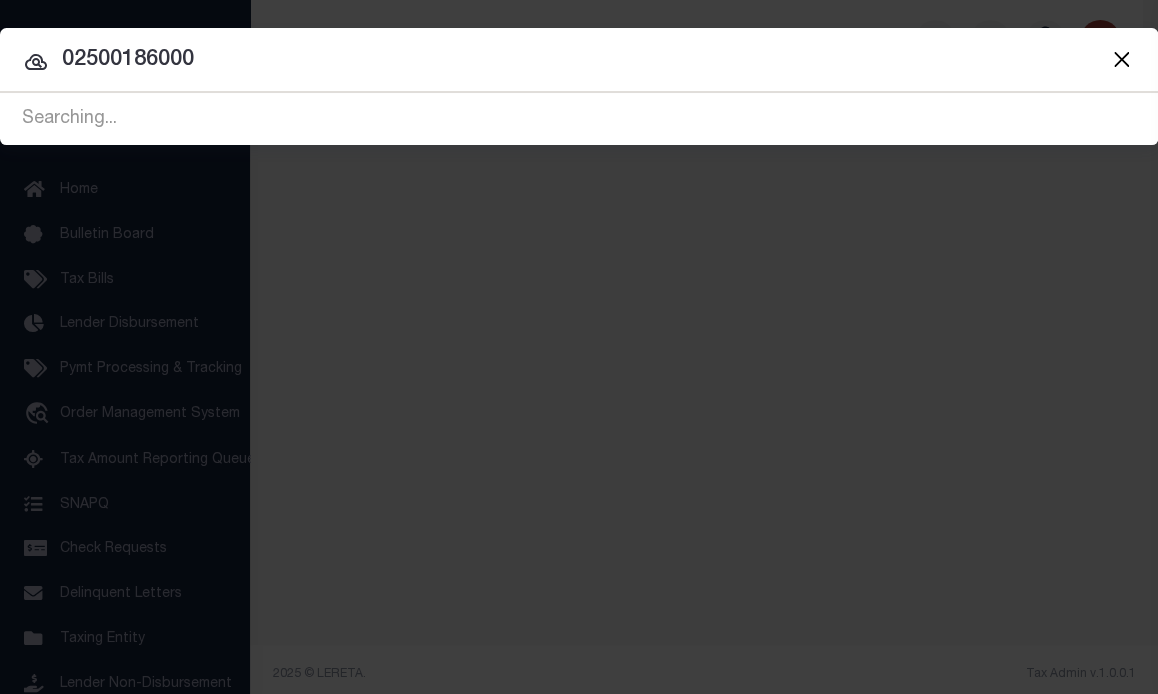 type on "02500186000" 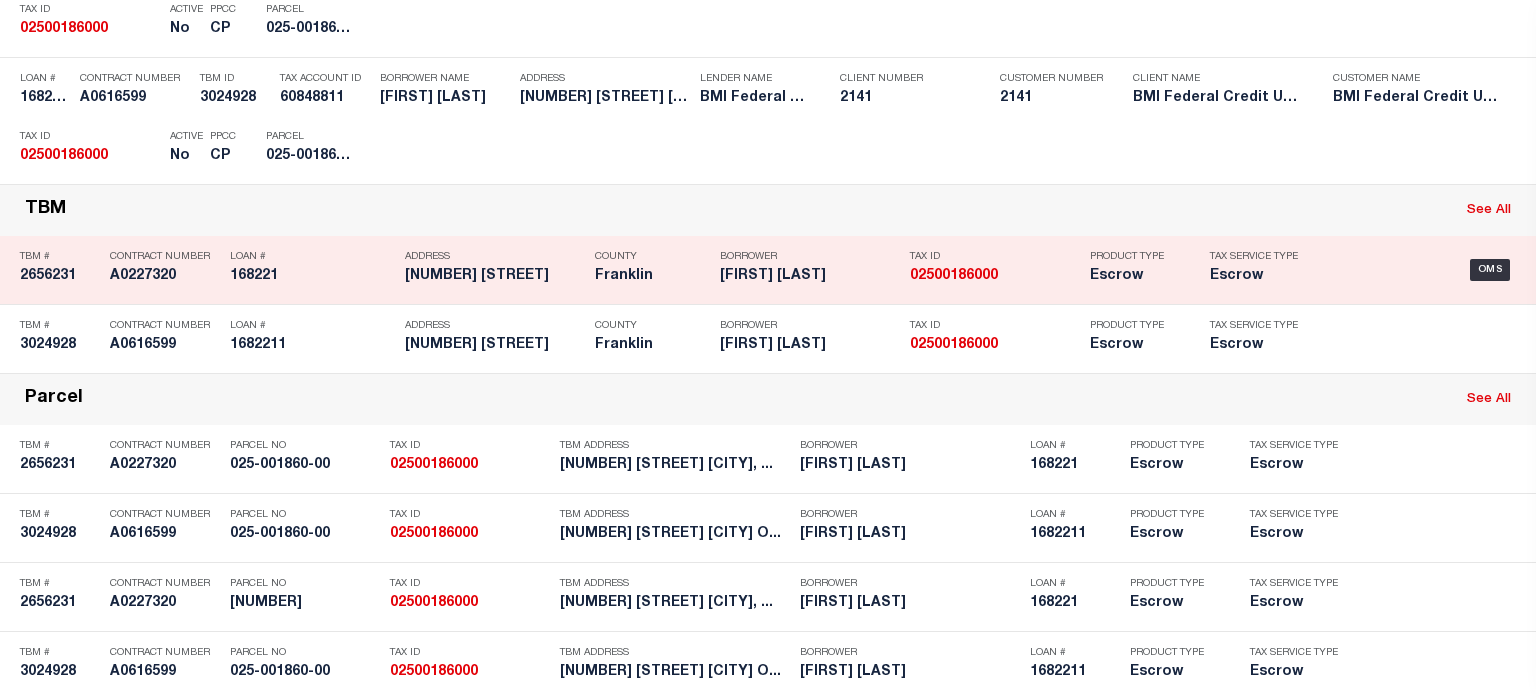scroll, scrollTop: 300, scrollLeft: 0, axis: vertical 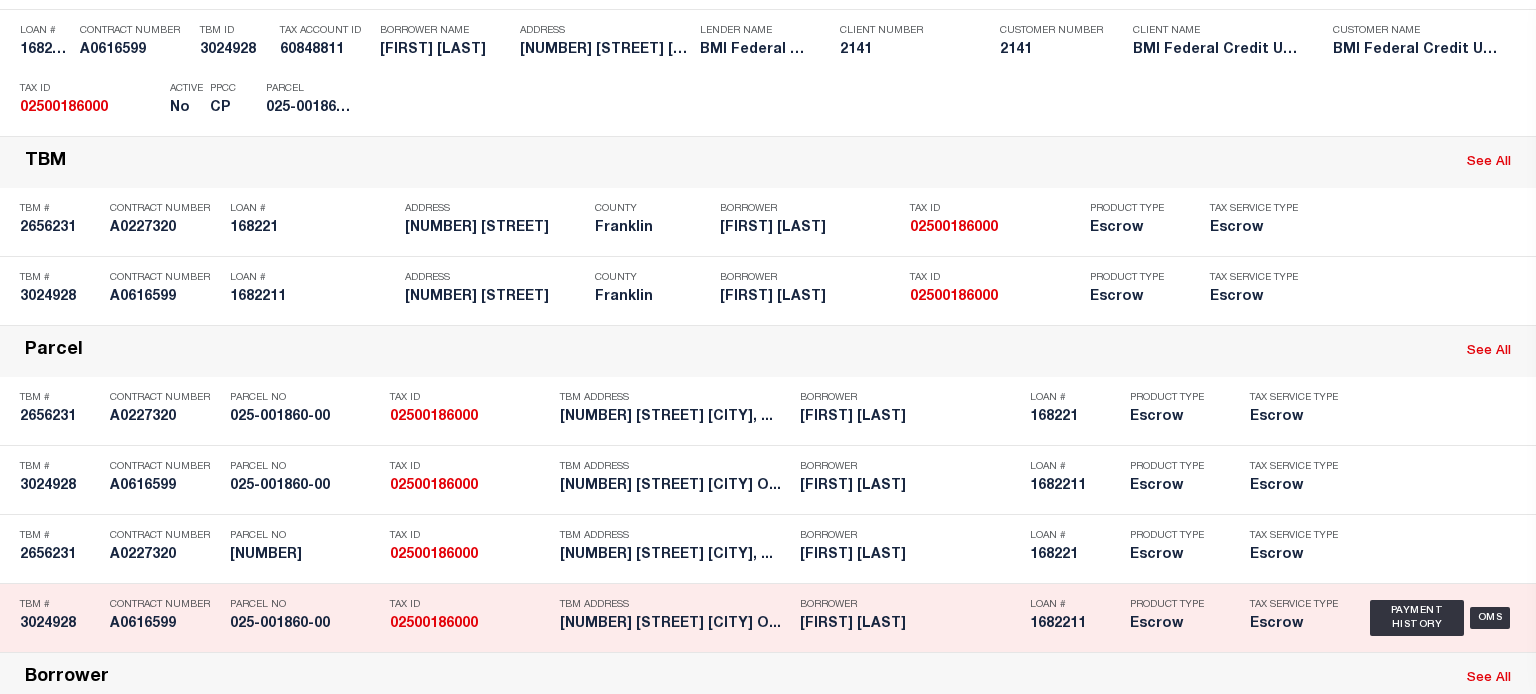 drag, startPoint x: 1027, startPoint y: 626, endPoint x: 1086, endPoint y: 625, distance: 59.008472 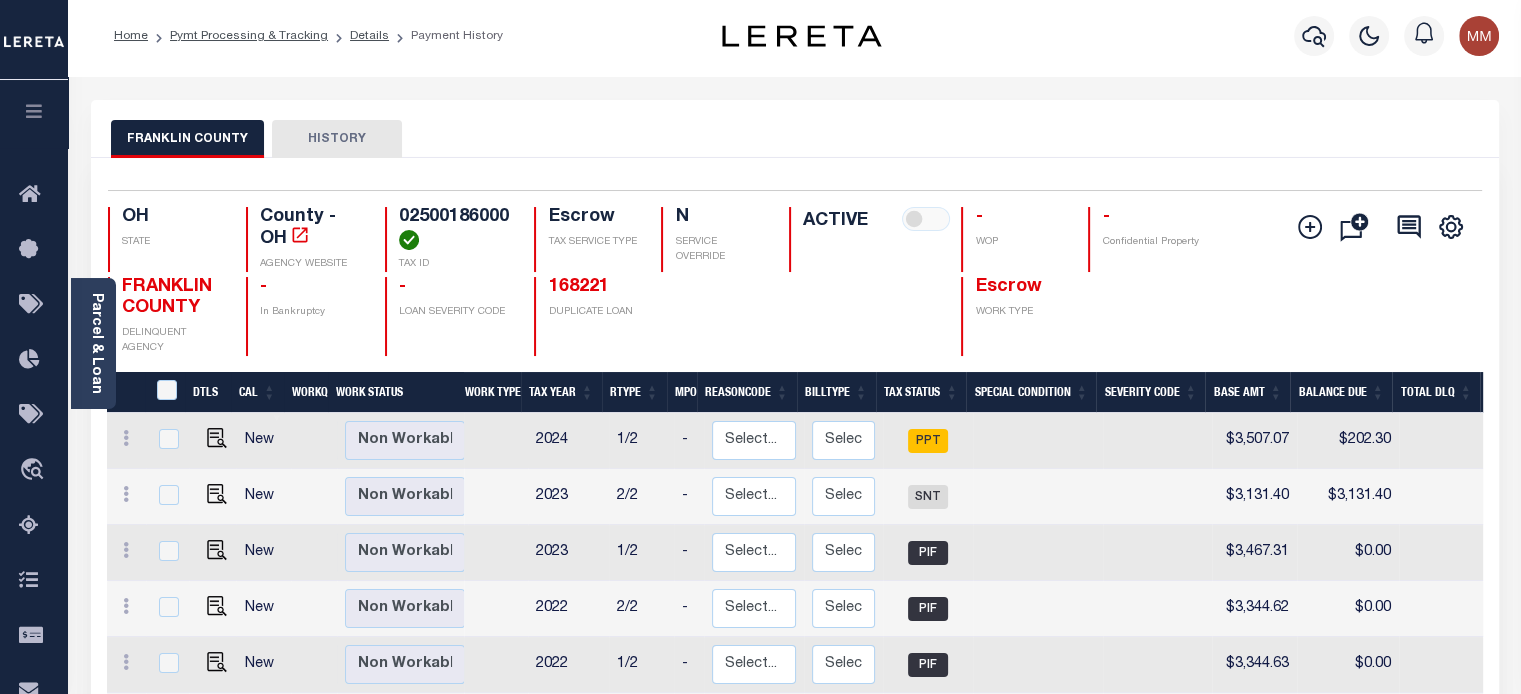 scroll, scrollTop: 0, scrollLeft: 0, axis: both 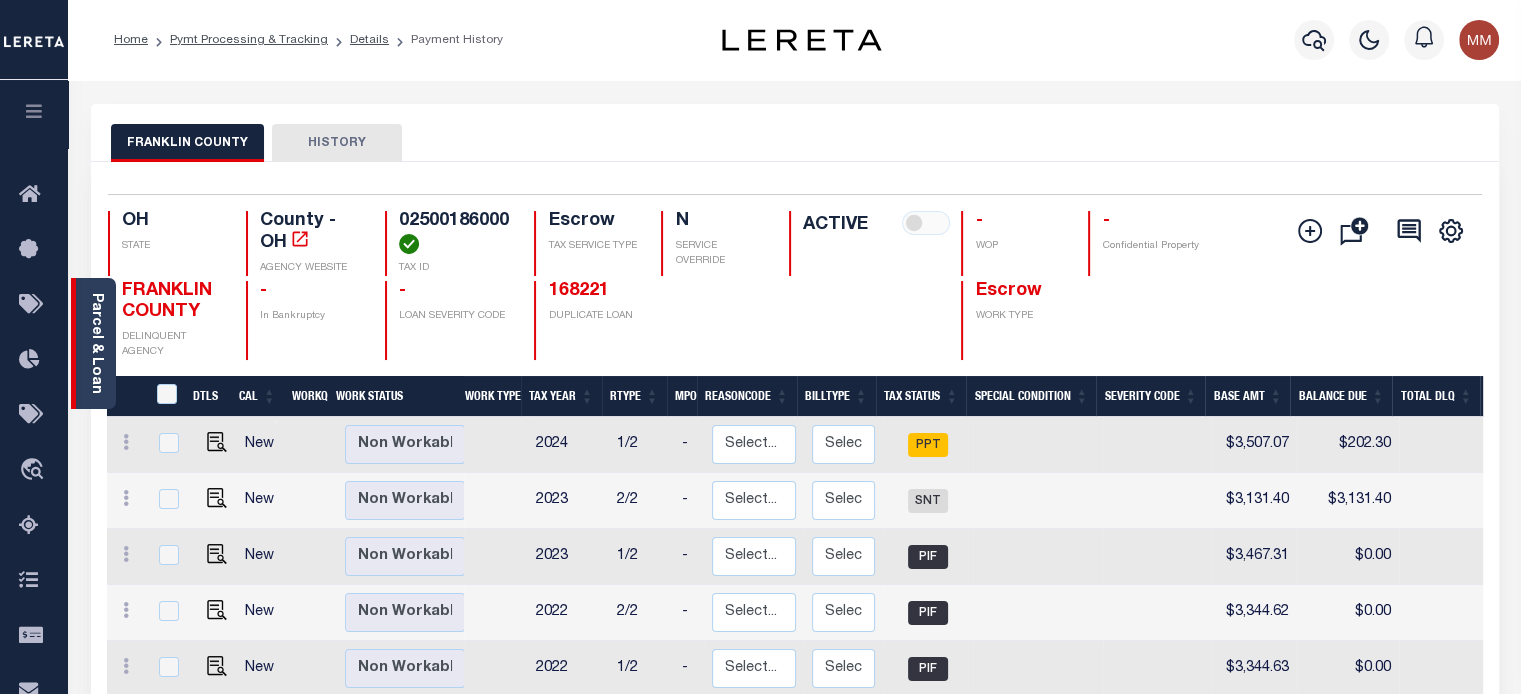 click on "Parcel & Loan" at bounding box center (96, 343) 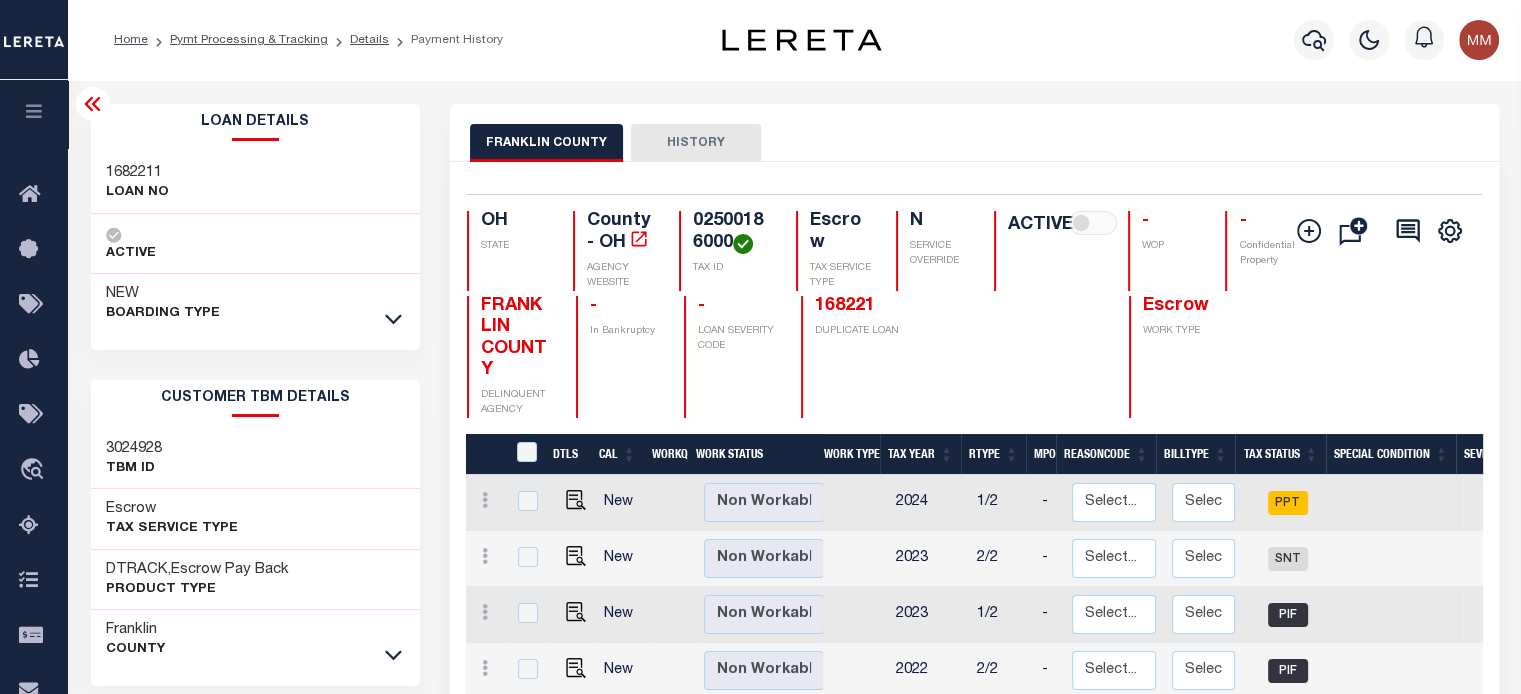 click at bounding box center [34, 111] 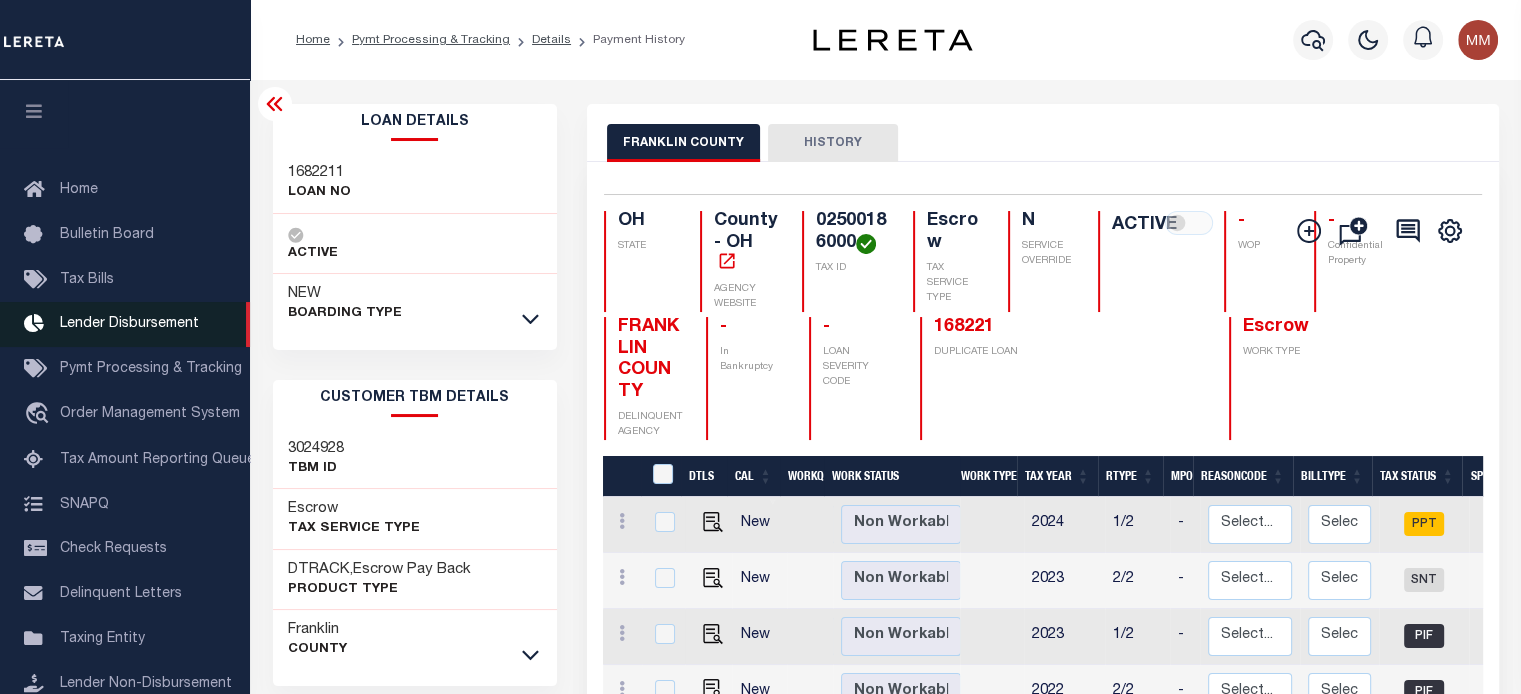 click on "Lender Disbursement" at bounding box center [129, 324] 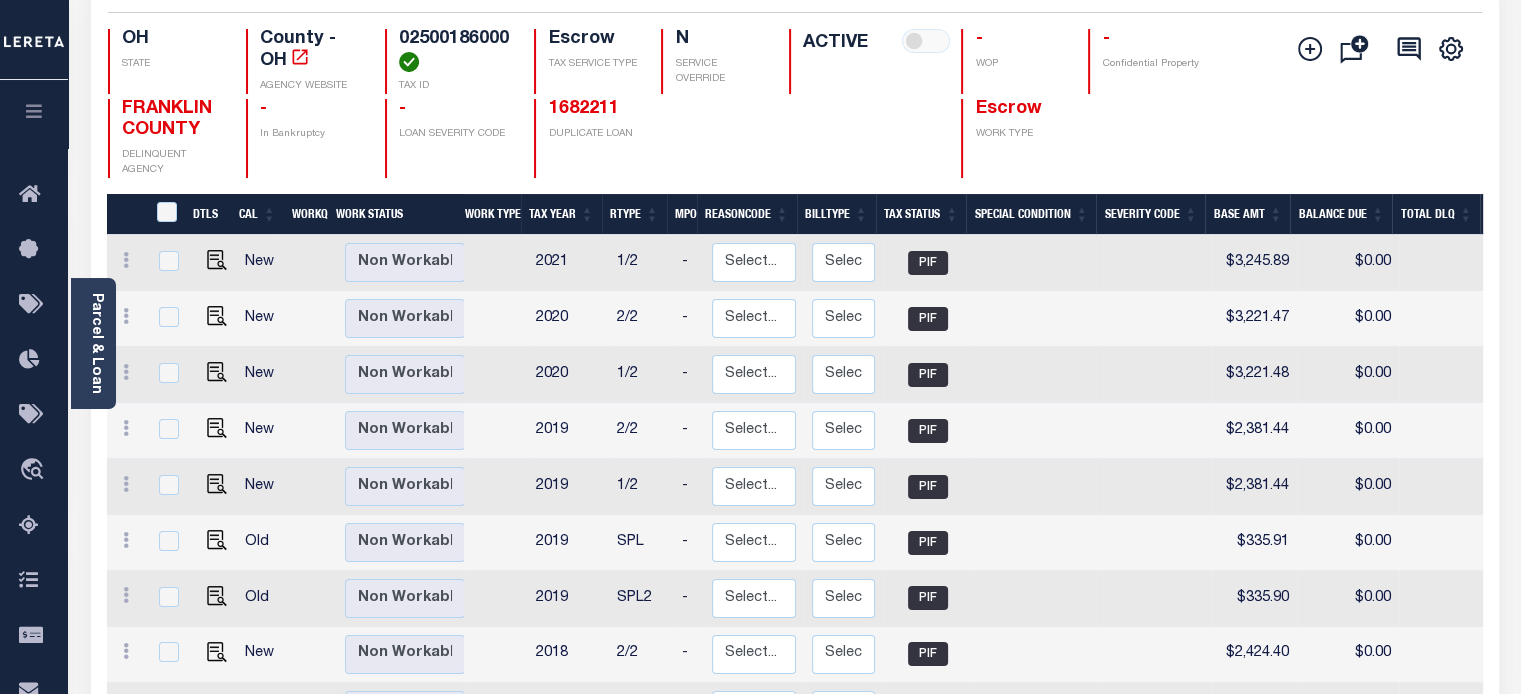 scroll, scrollTop: 0, scrollLeft: 0, axis: both 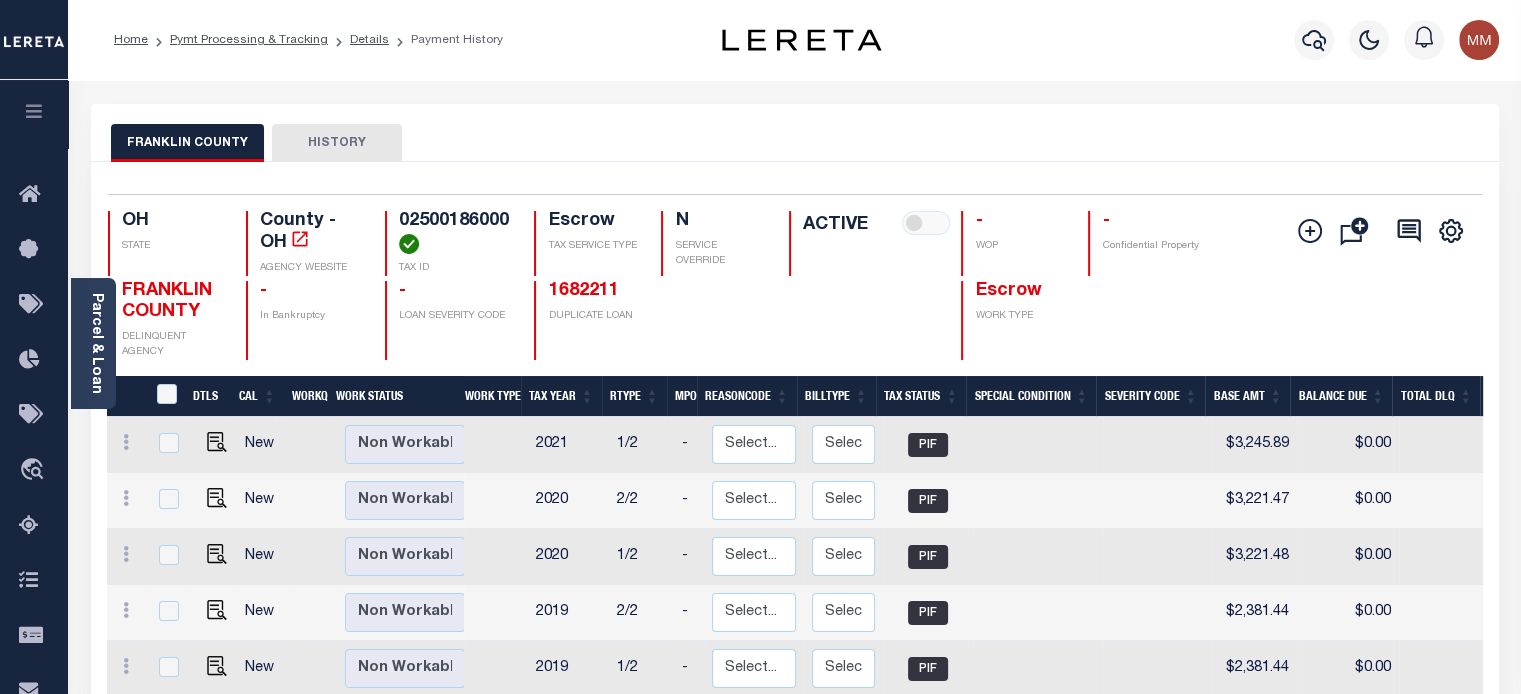 click on "HISTORY" at bounding box center [337, 143] 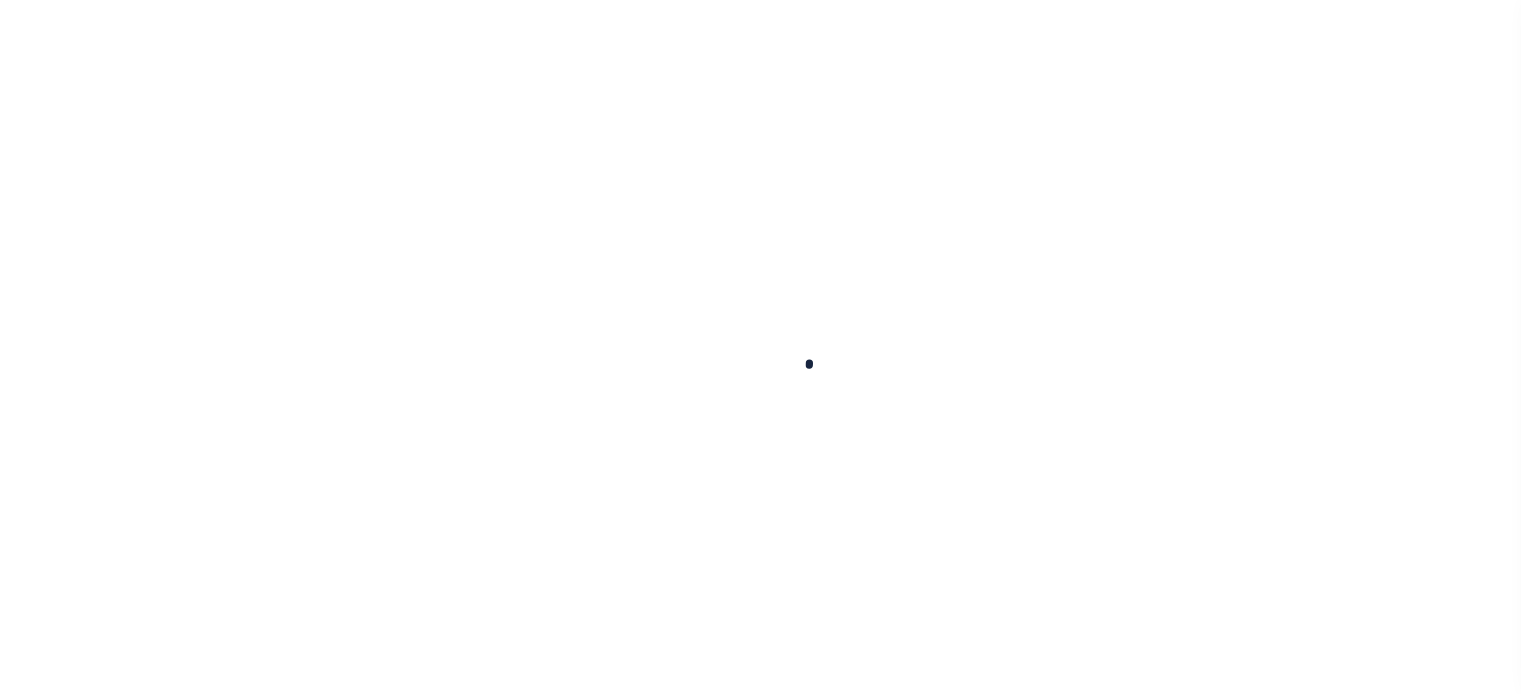 scroll, scrollTop: 0, scrollLeft: 0, axis: both 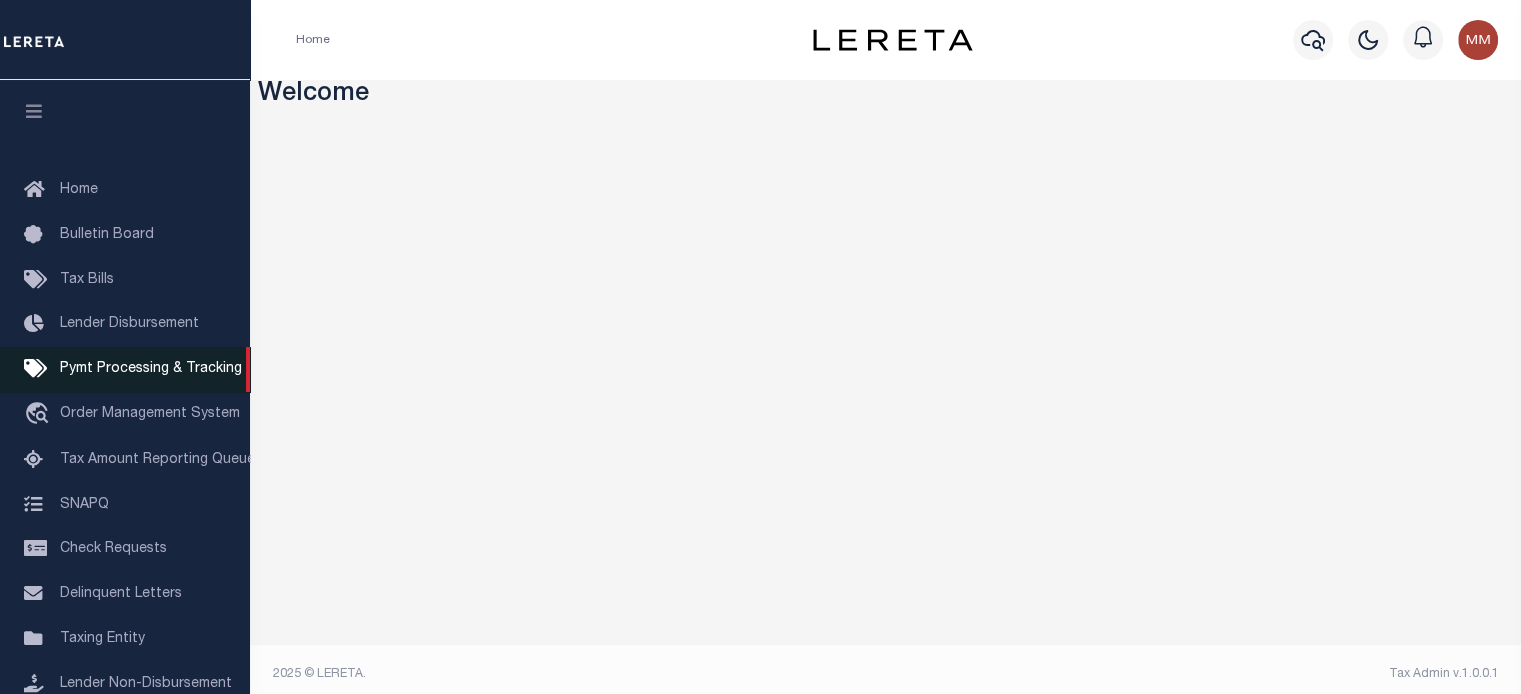 click on "Pymt Processing & Tracking" at bounding box center (151, 369) 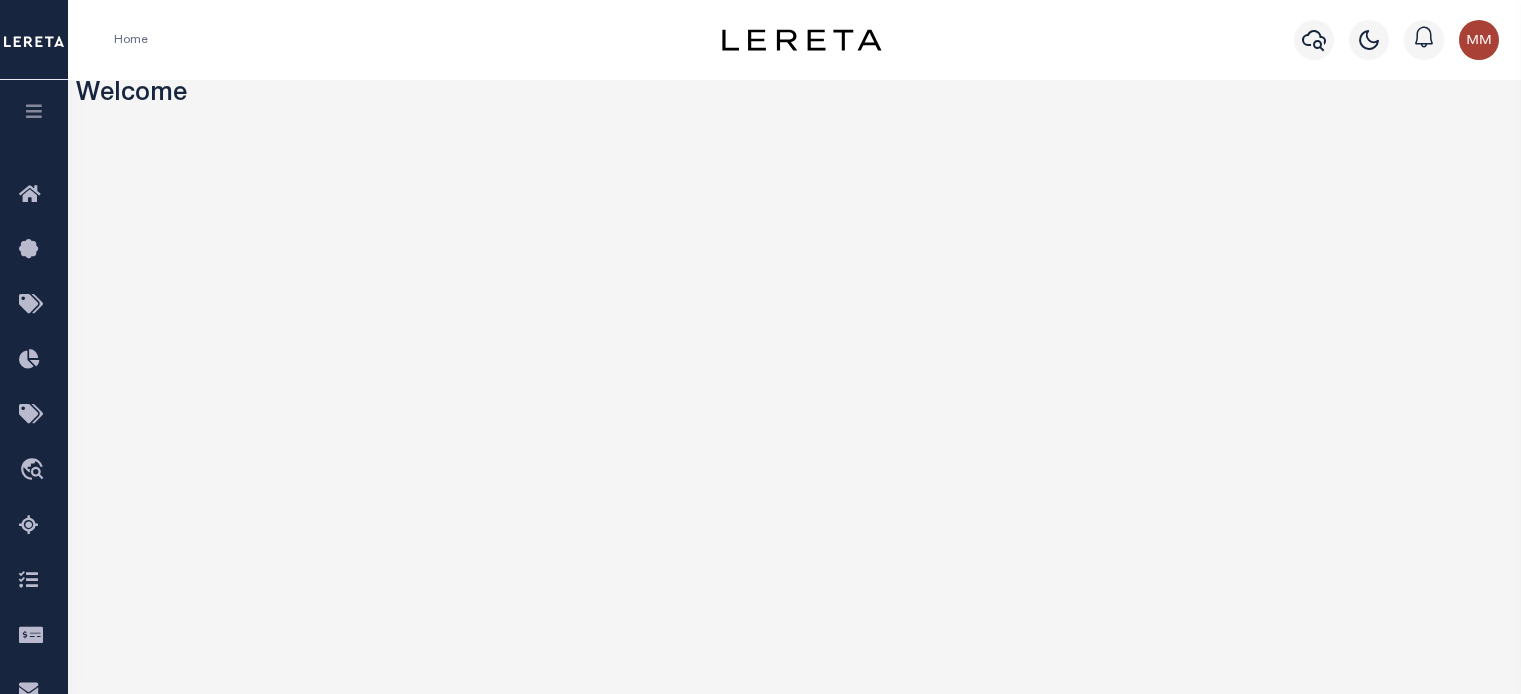 scroll, scrollTop: 0, scrollLeft: 0, axis: both 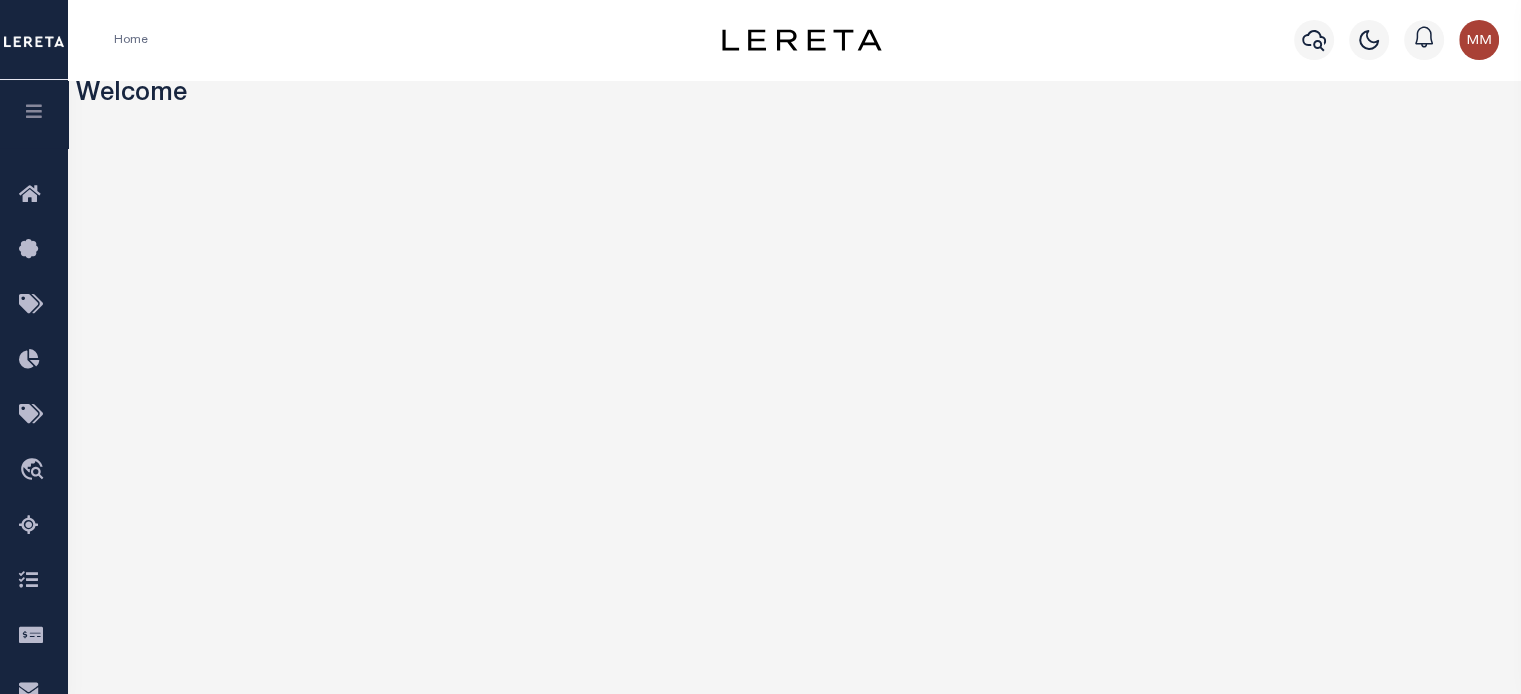 click at bounding box center [34, 111] 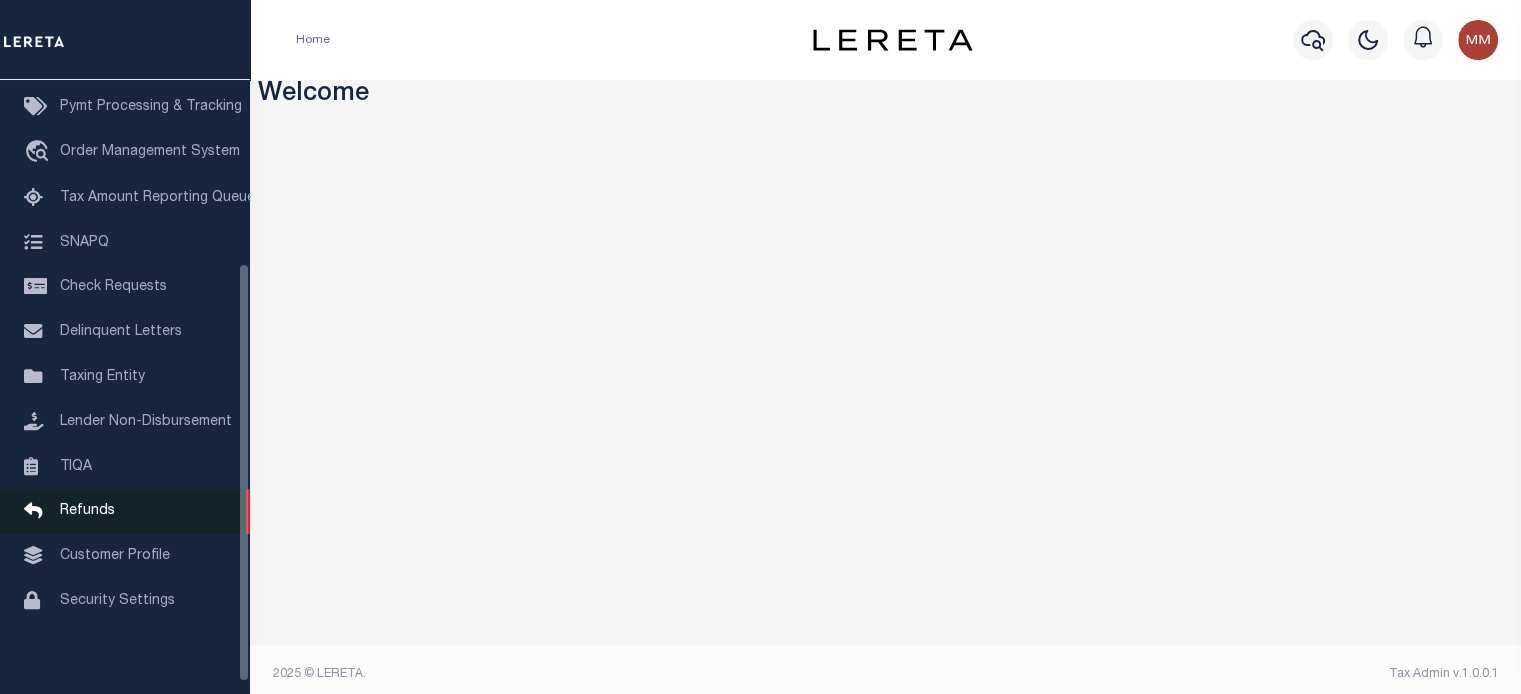 scroll, scrollTop: 268, scrollLeft: 0, axis: vertical 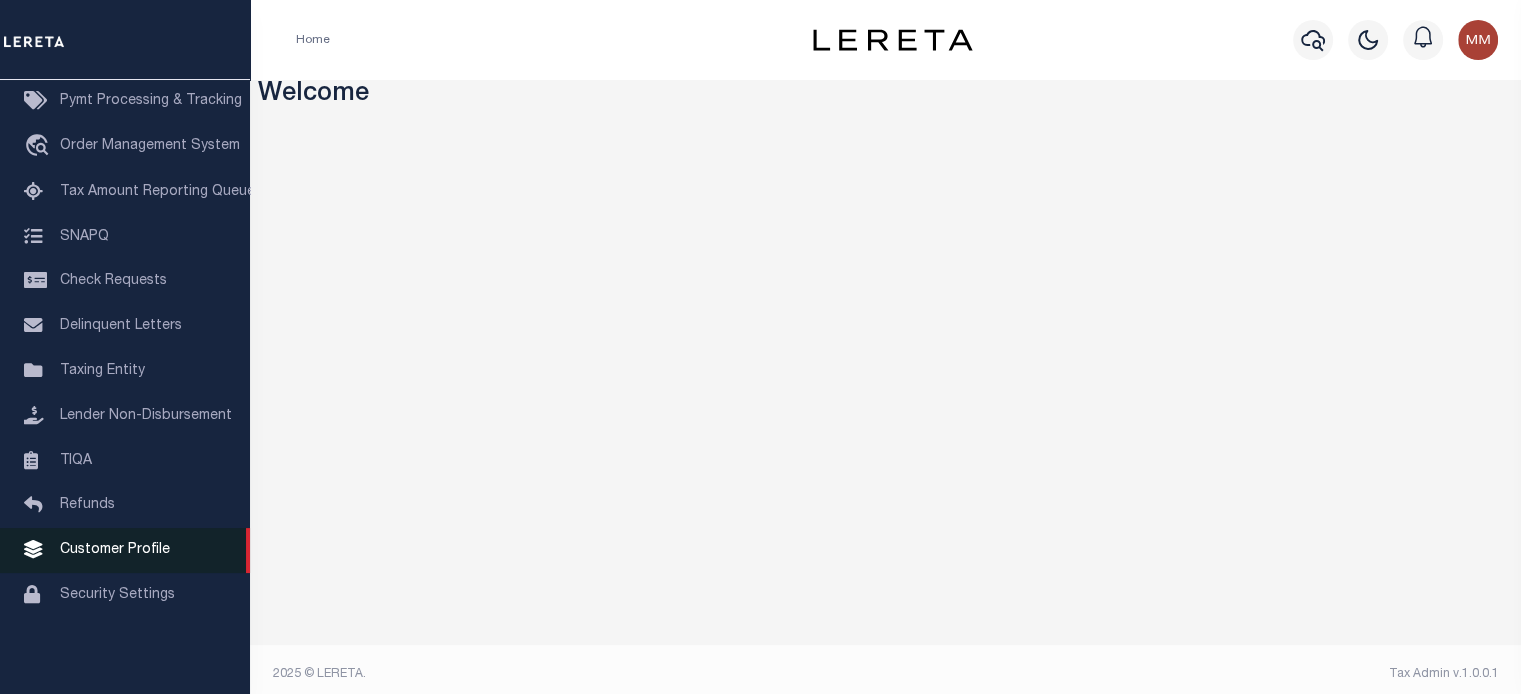 click on "Customer Profile" at bounding box center [115, 550] 